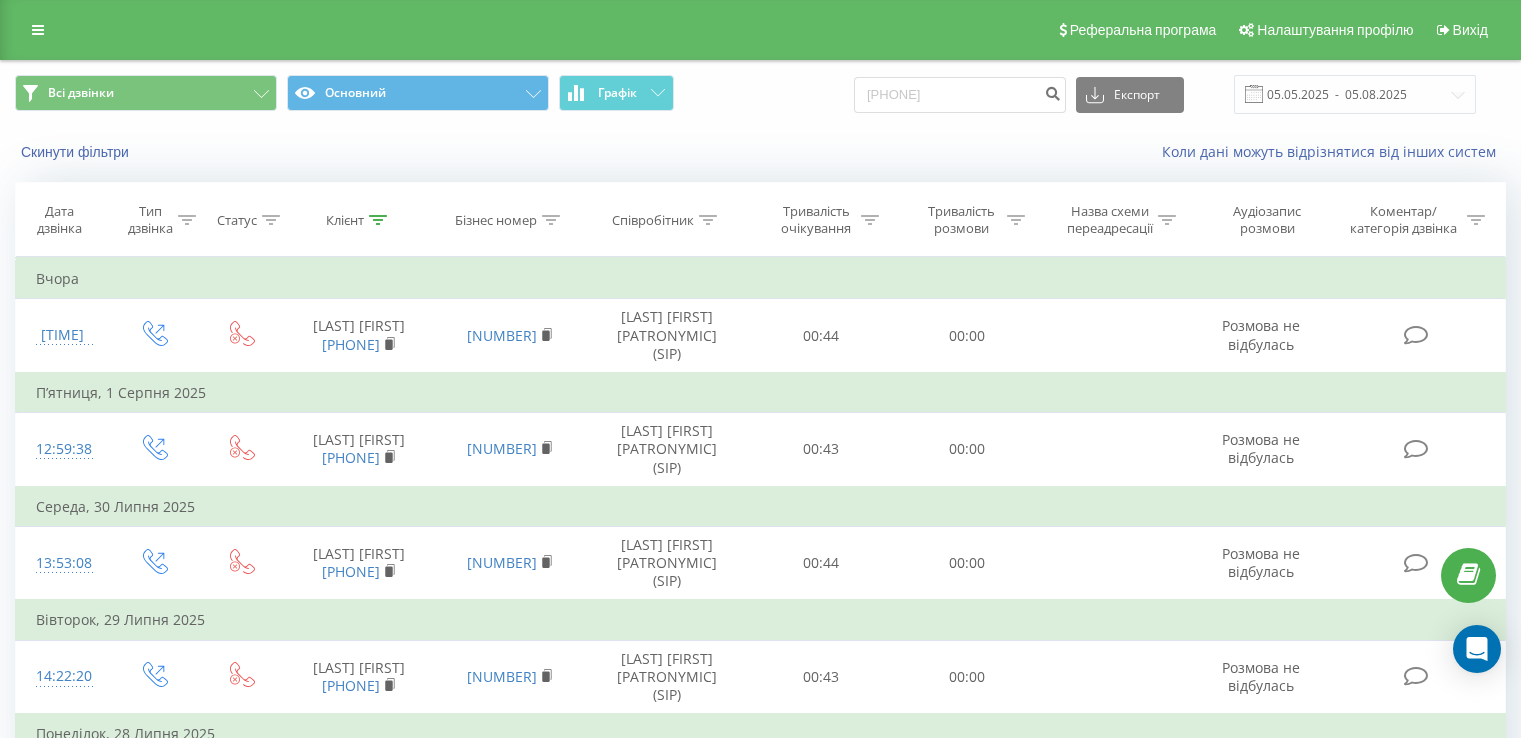 scroll, scrollTop: 0, scrollLeft: 0, axis: both 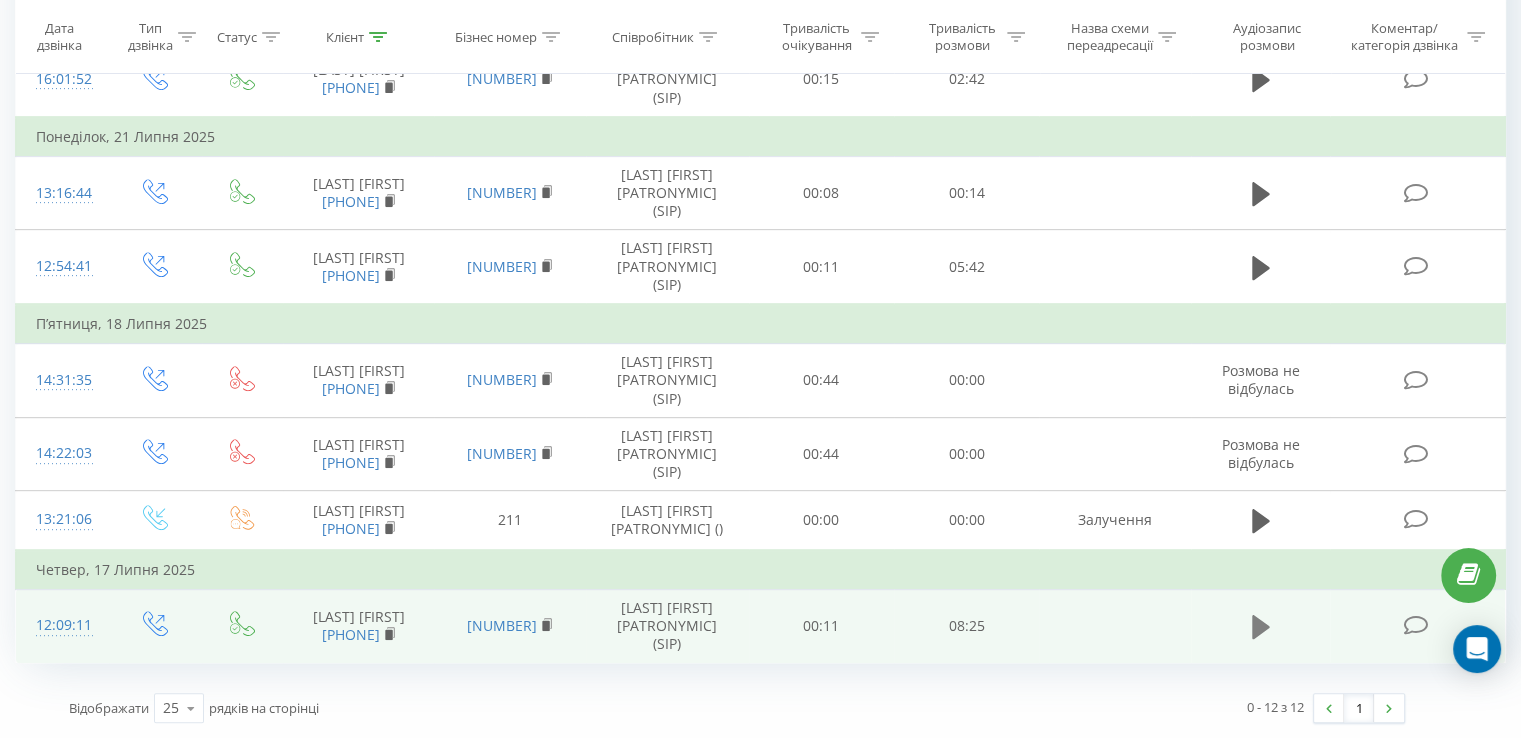 click 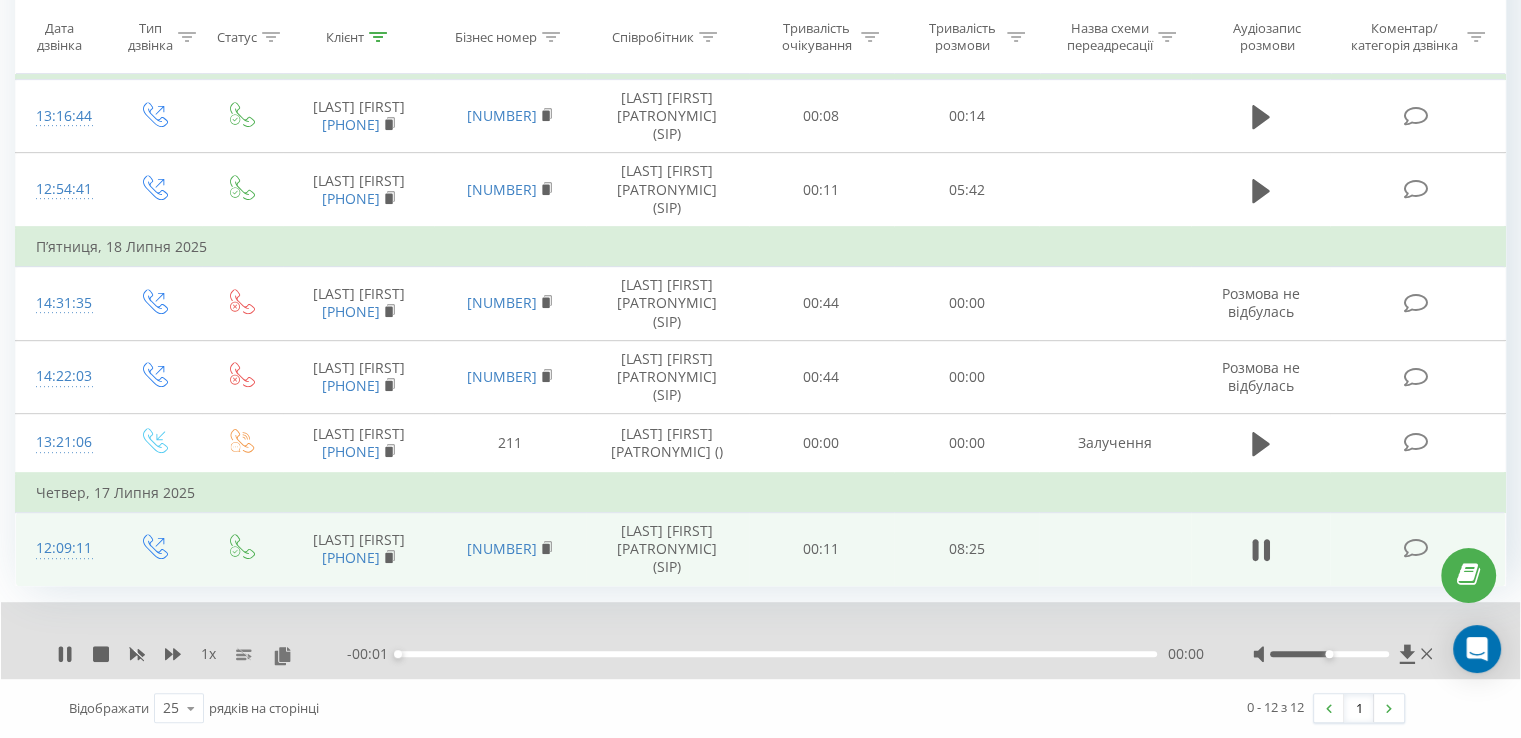 scroll, scrollTop: 1130, scrollLeft: 0, axis: vertical 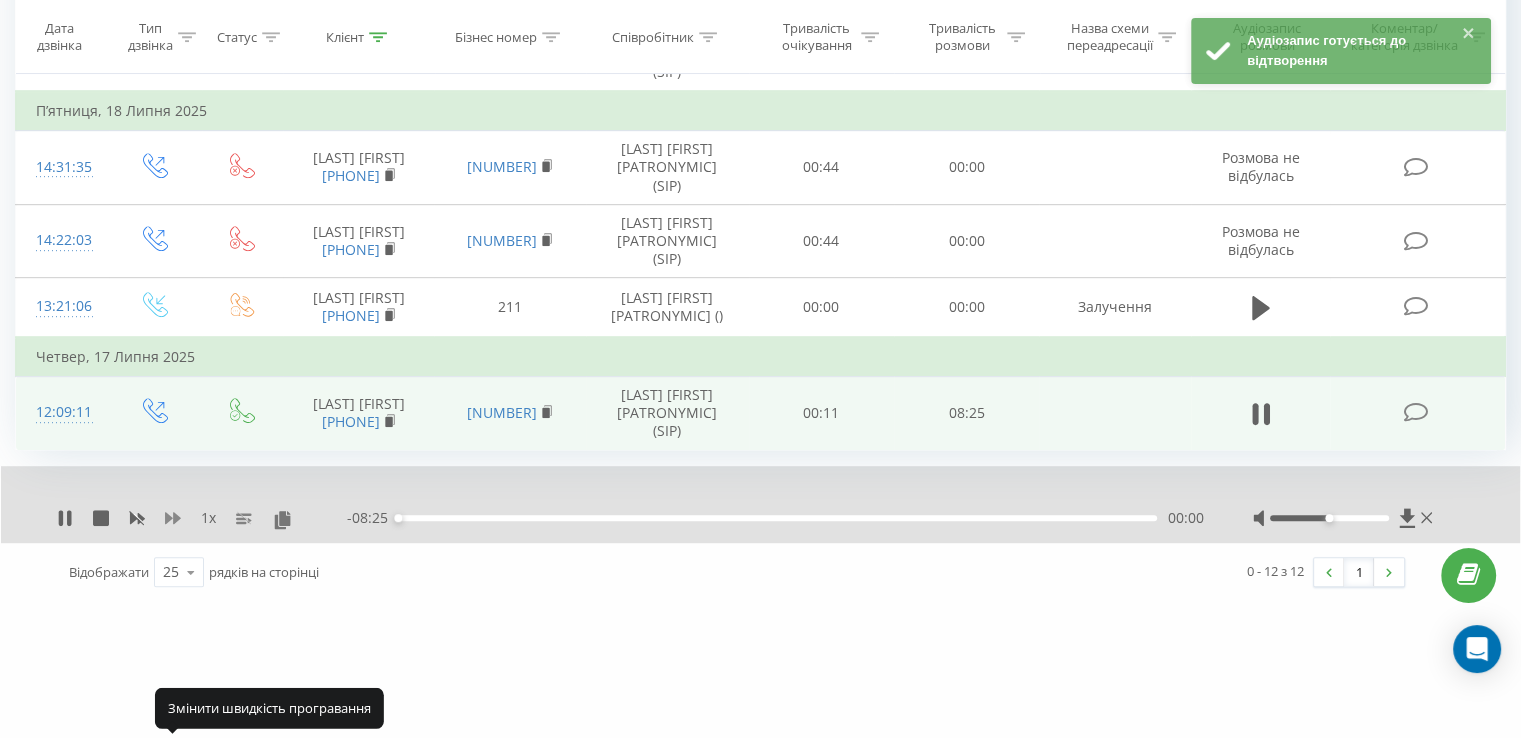 click 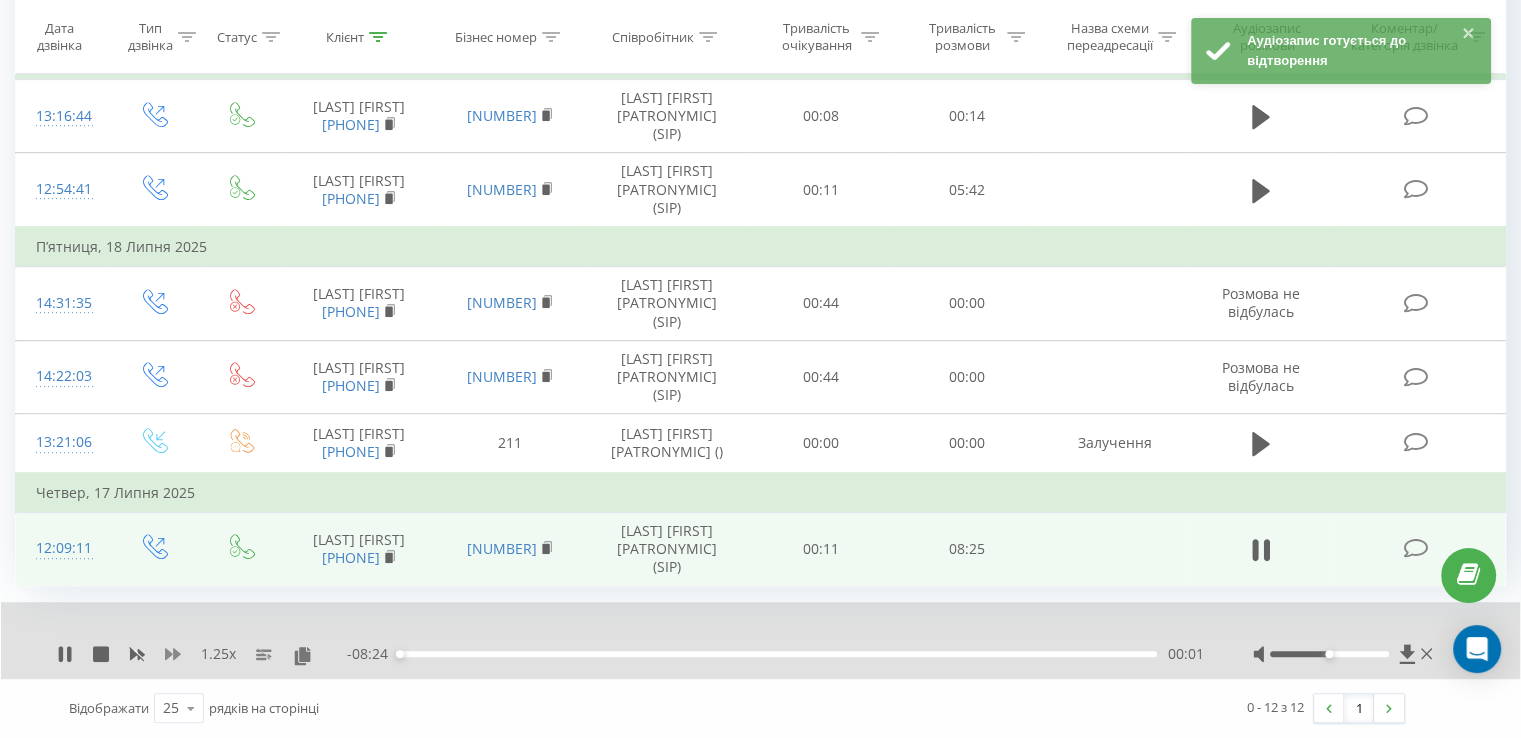 click 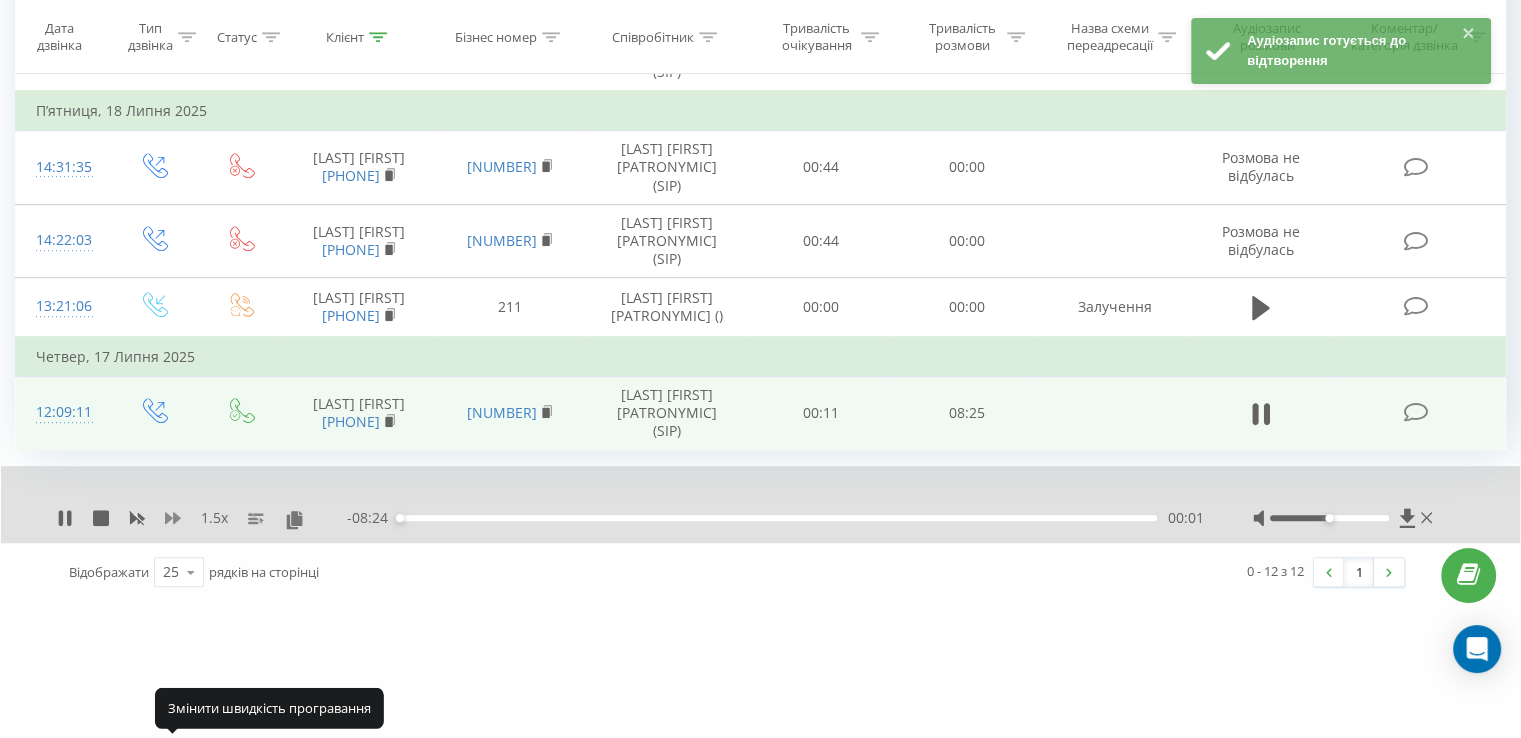 click 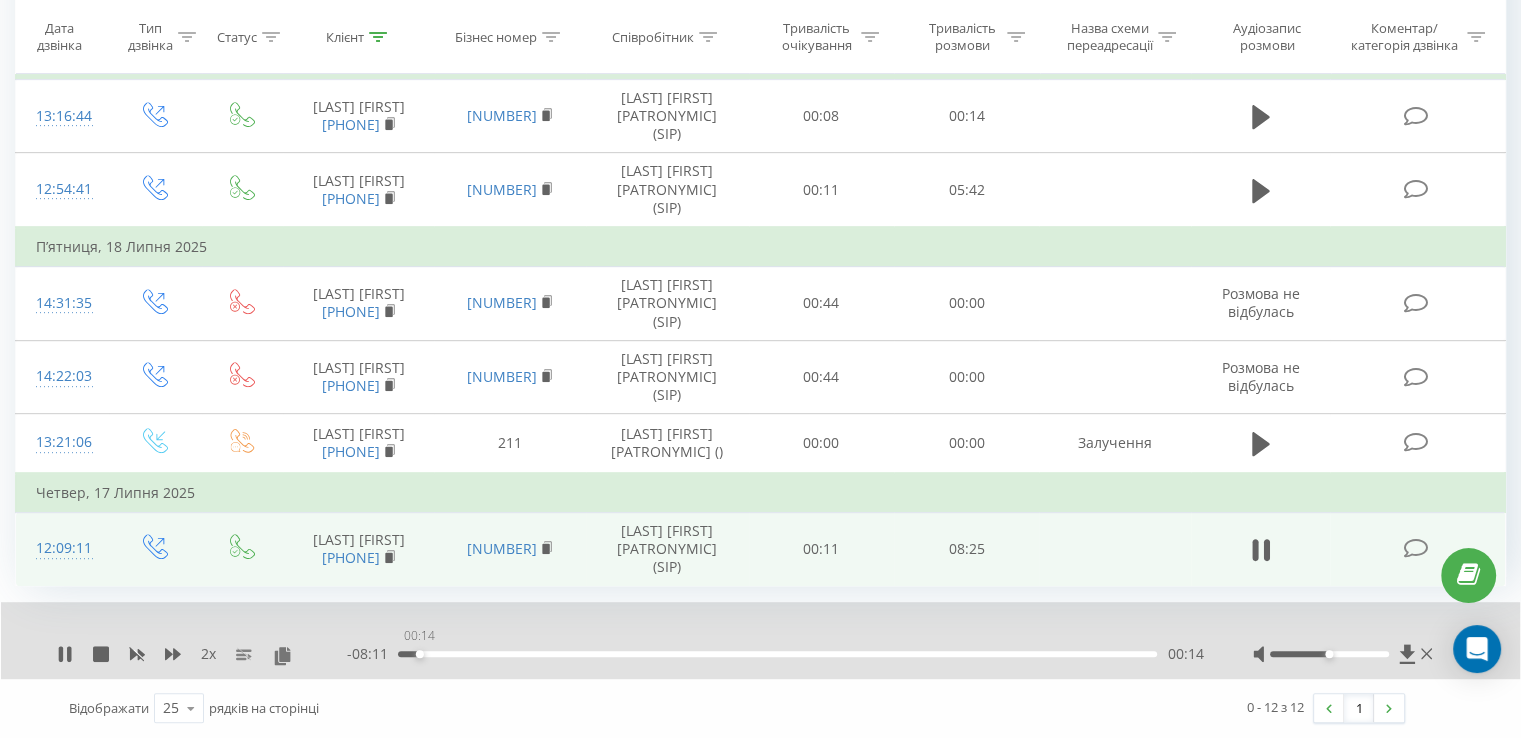 click on "00:14" at bounding box center [777, 654] 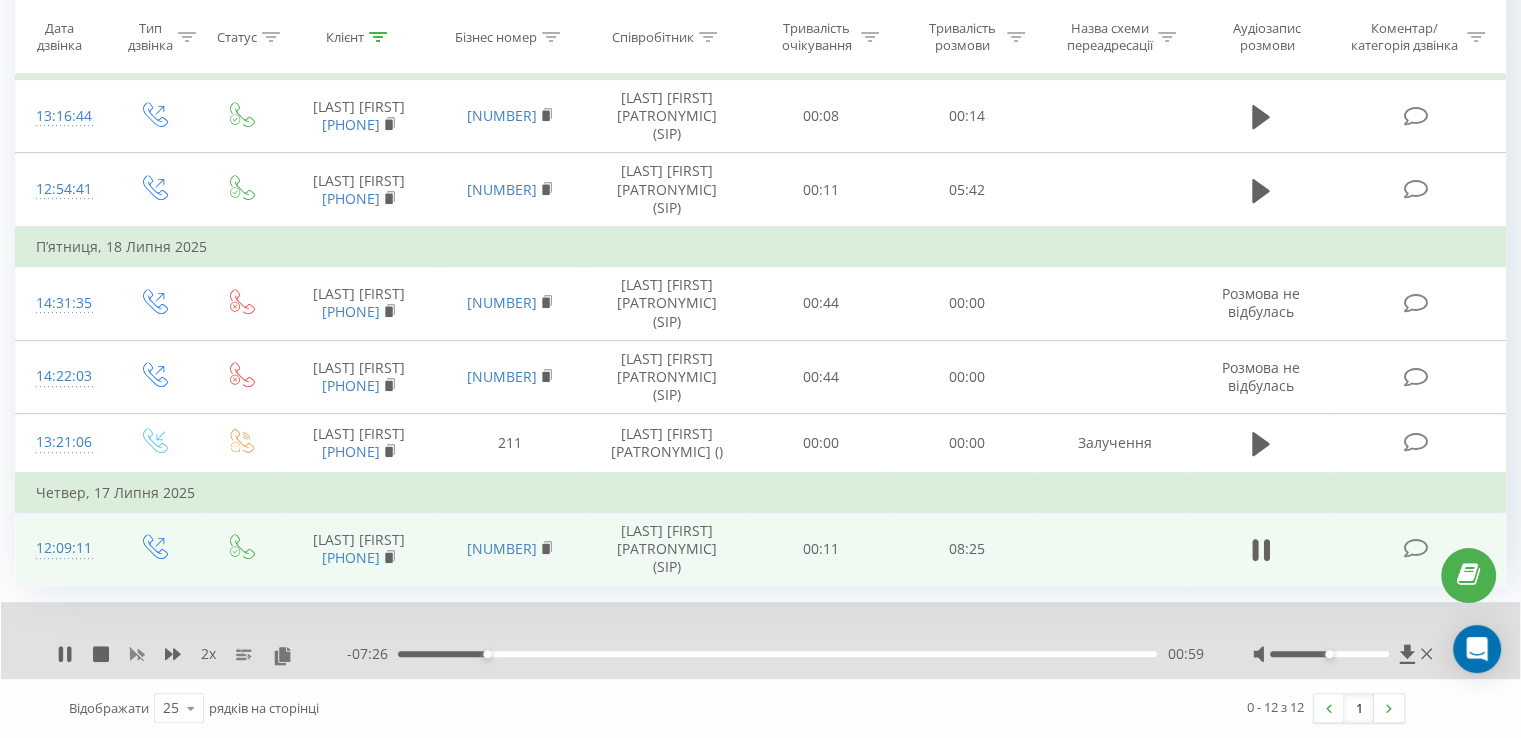 click 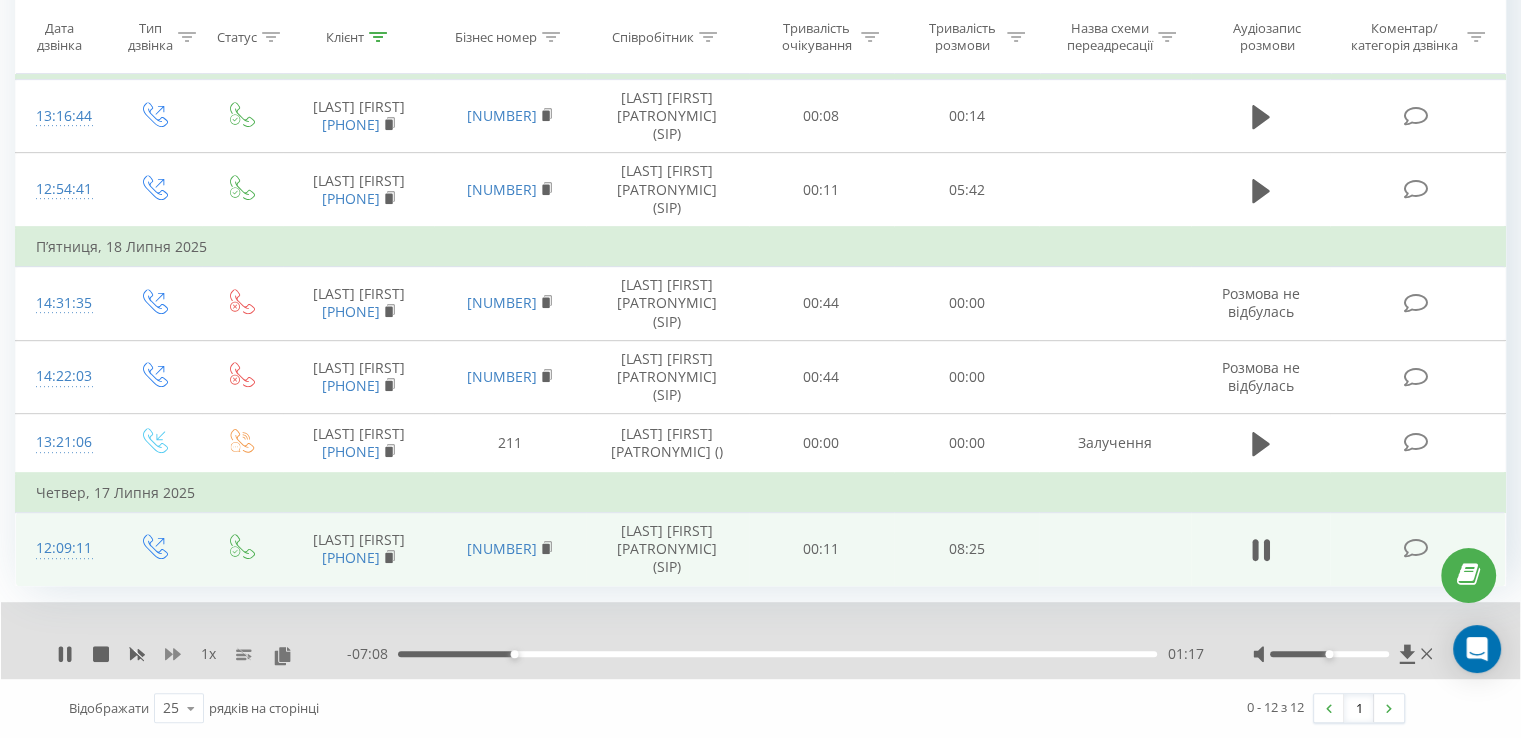 click 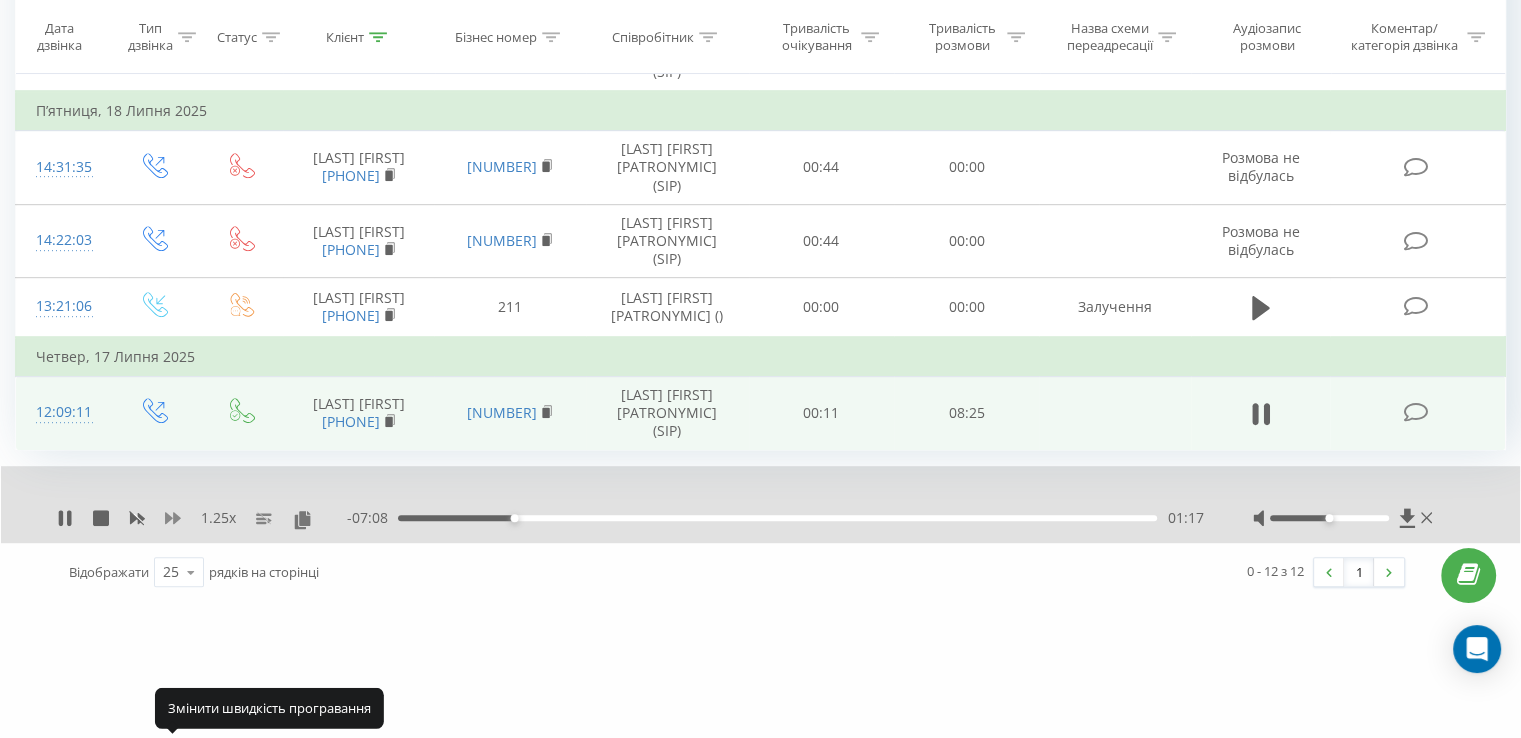 click 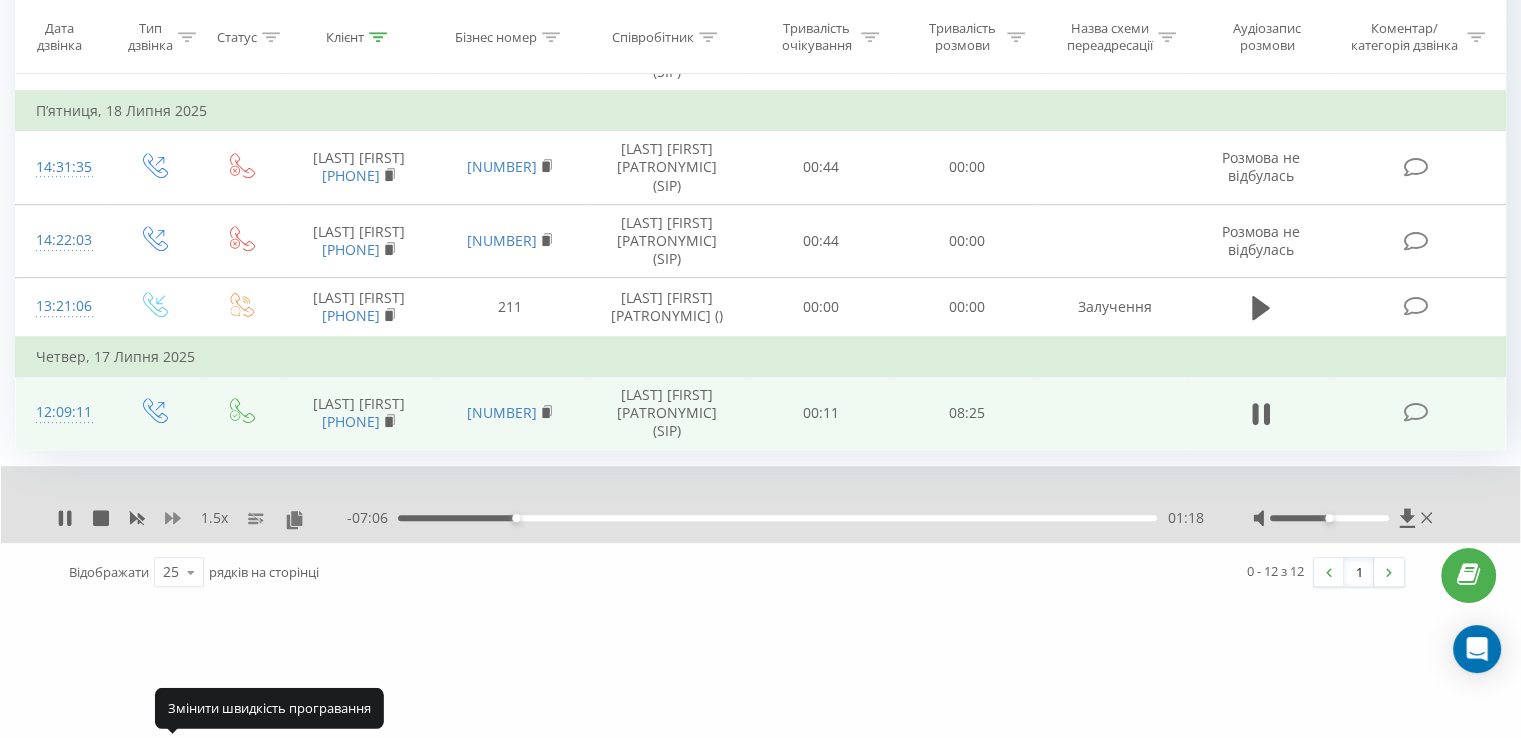 click 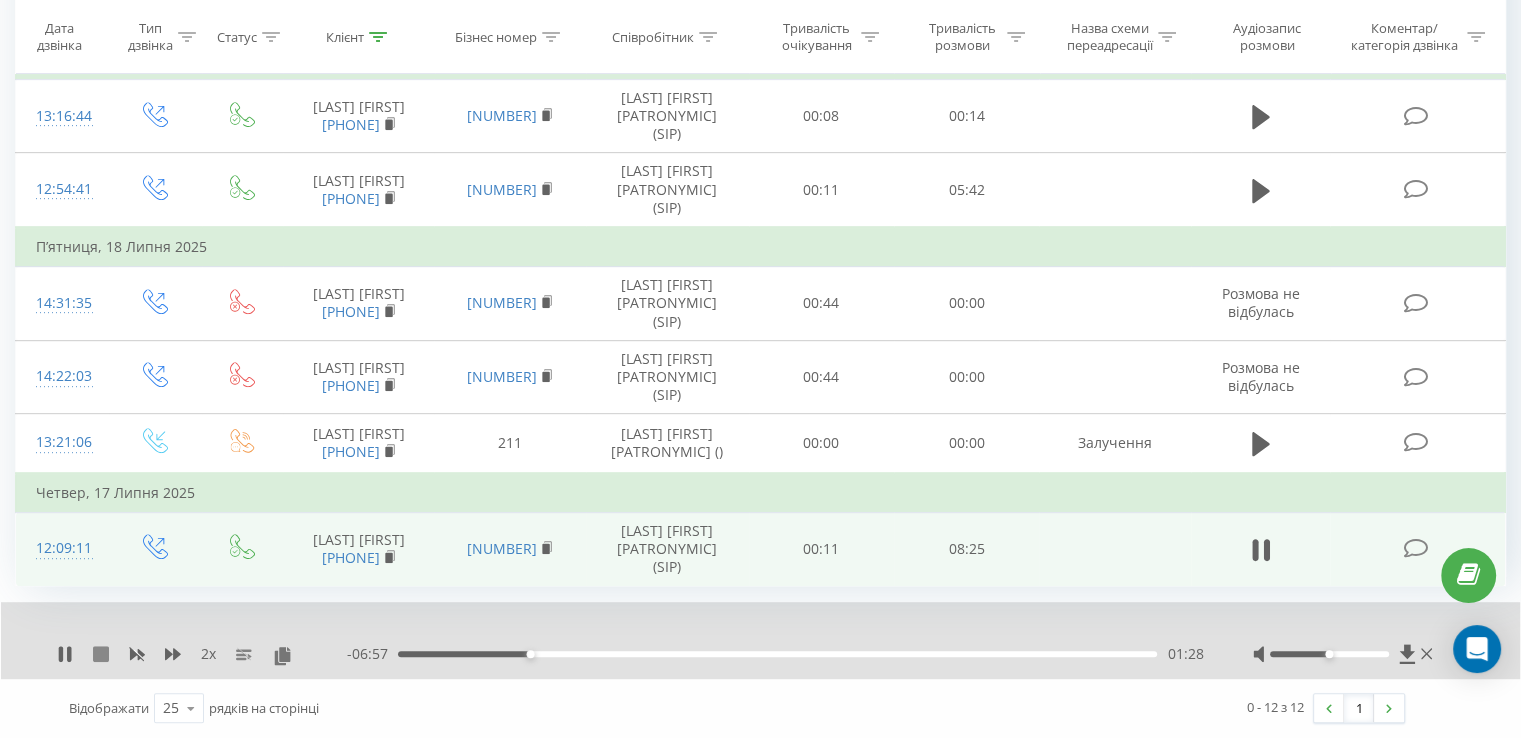 click 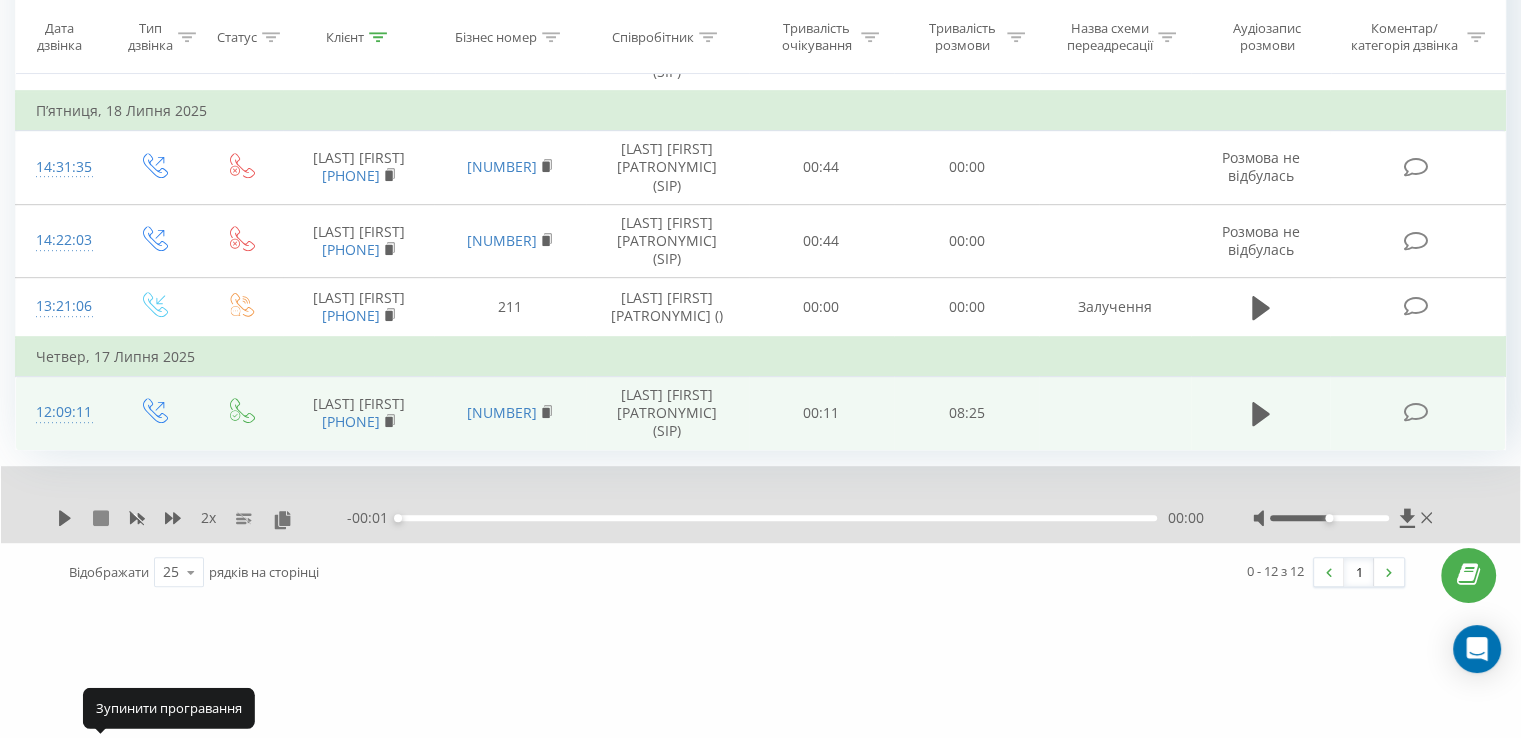 click 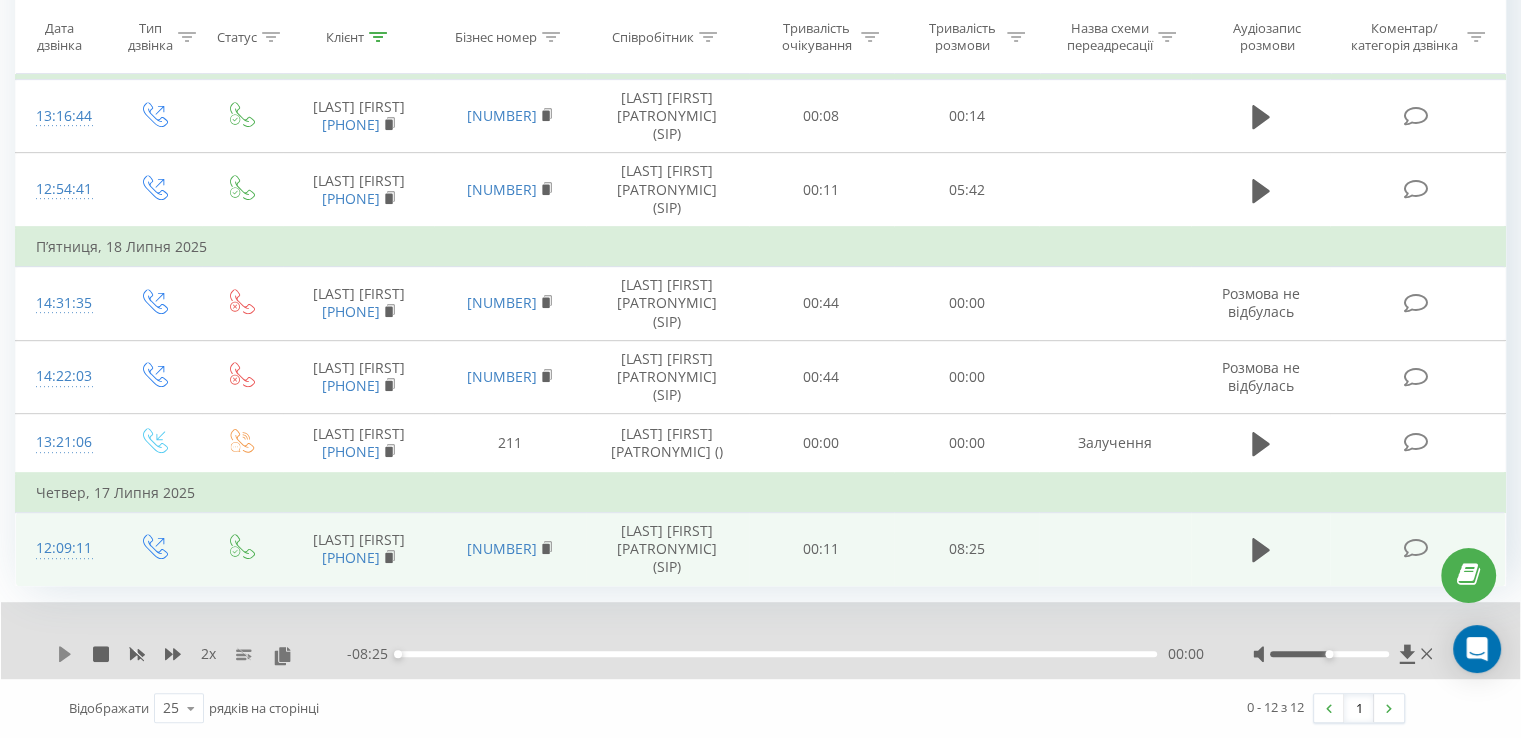 click 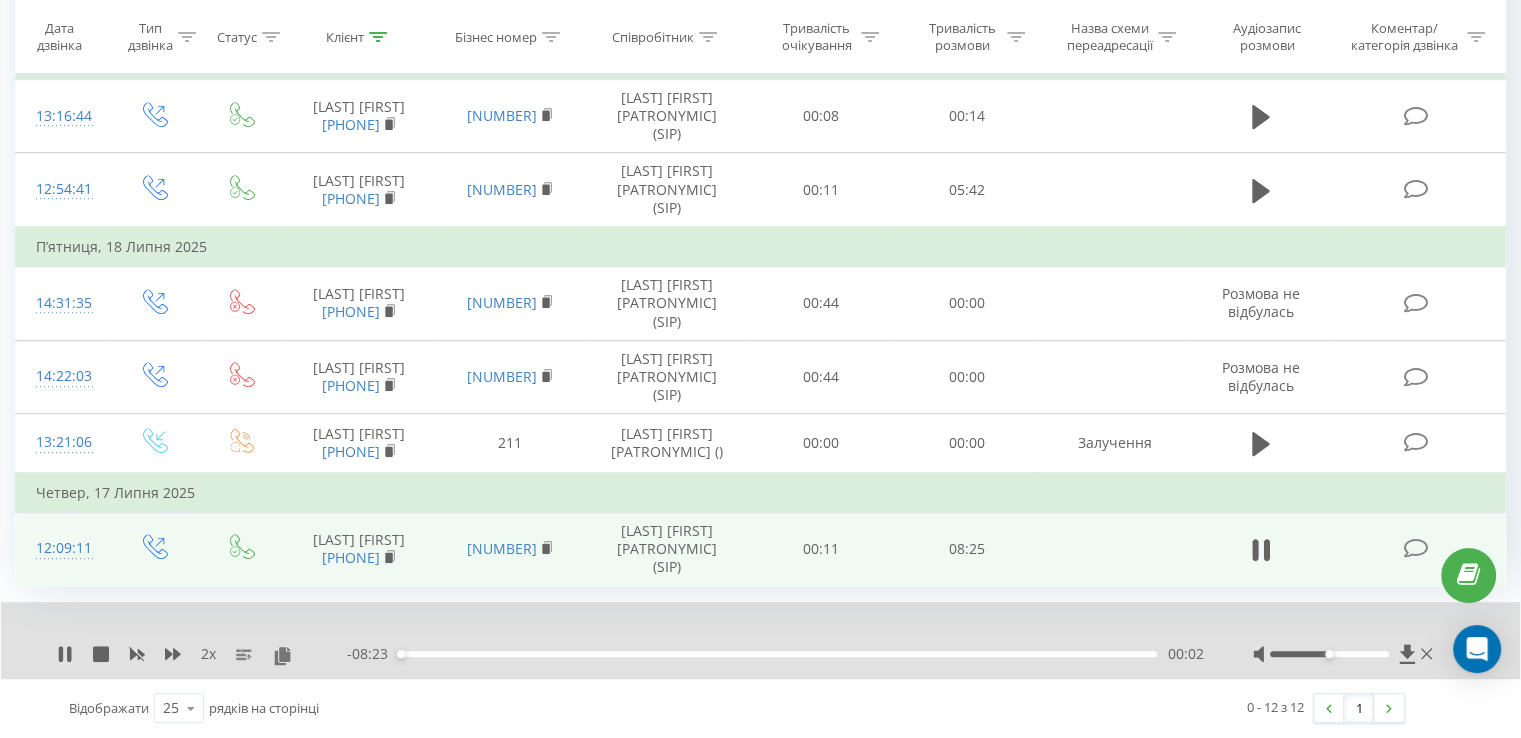 click on "00:02" at bounding box center [777, 654] 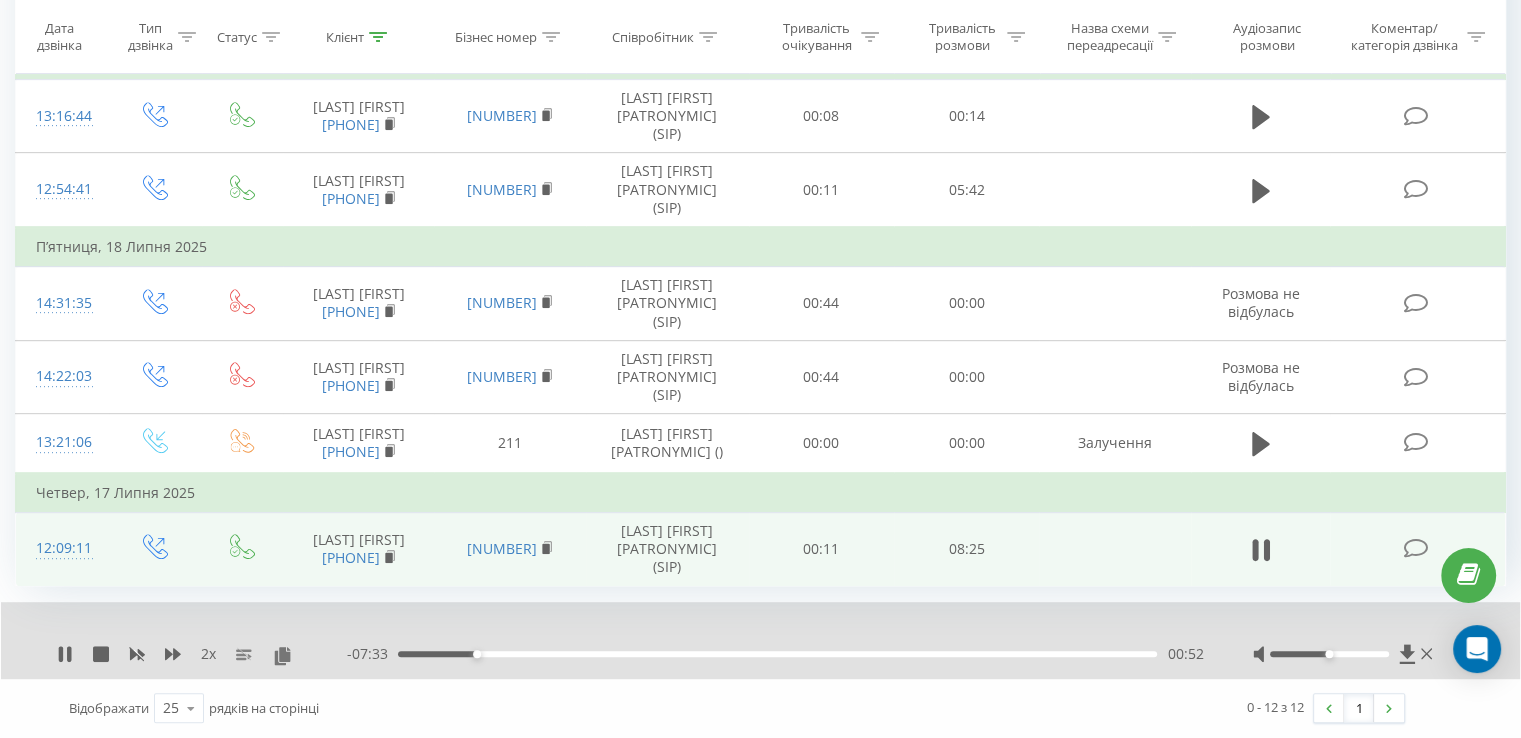 click on "00:52" at bounding box center [777, 654] 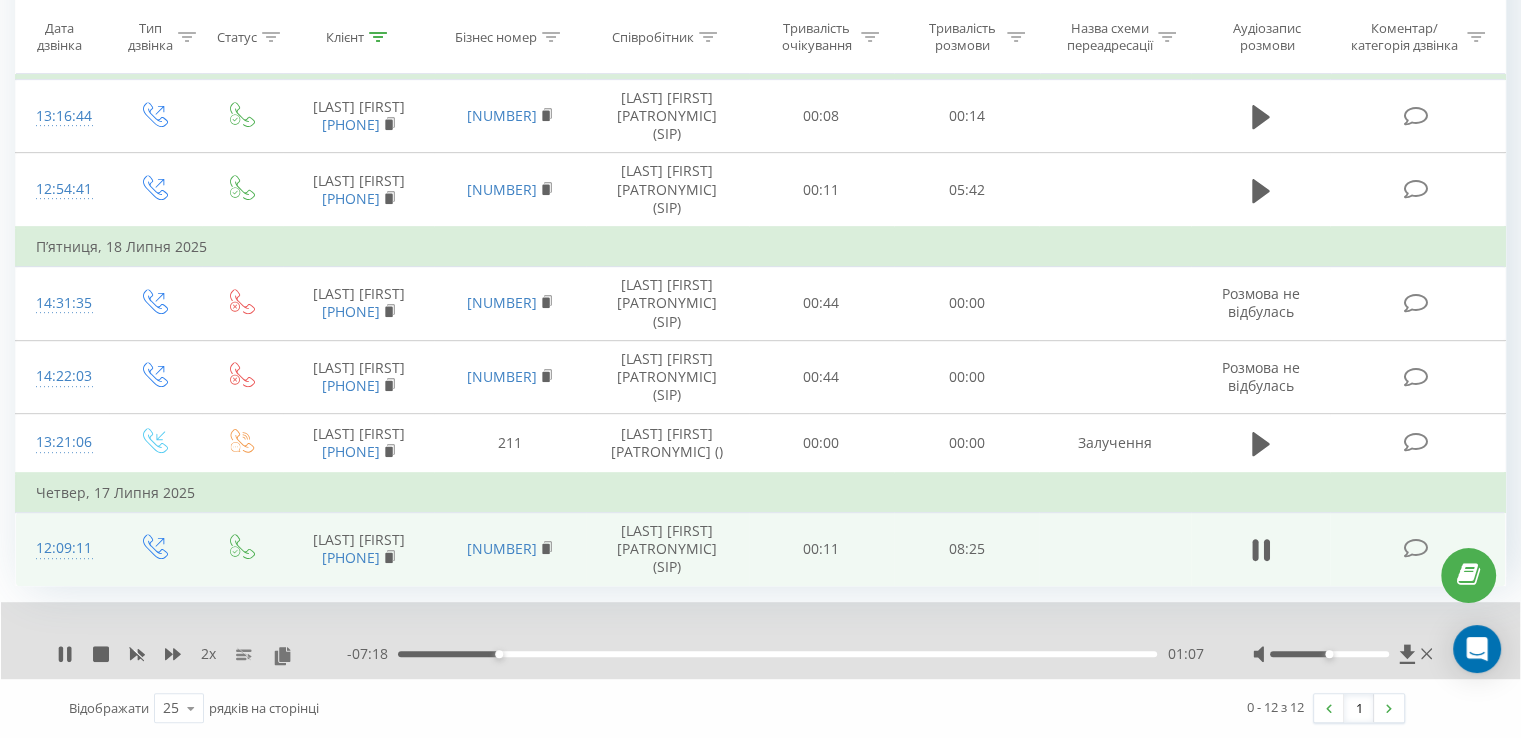 click on "01:07" at bounding box center (777, 654) 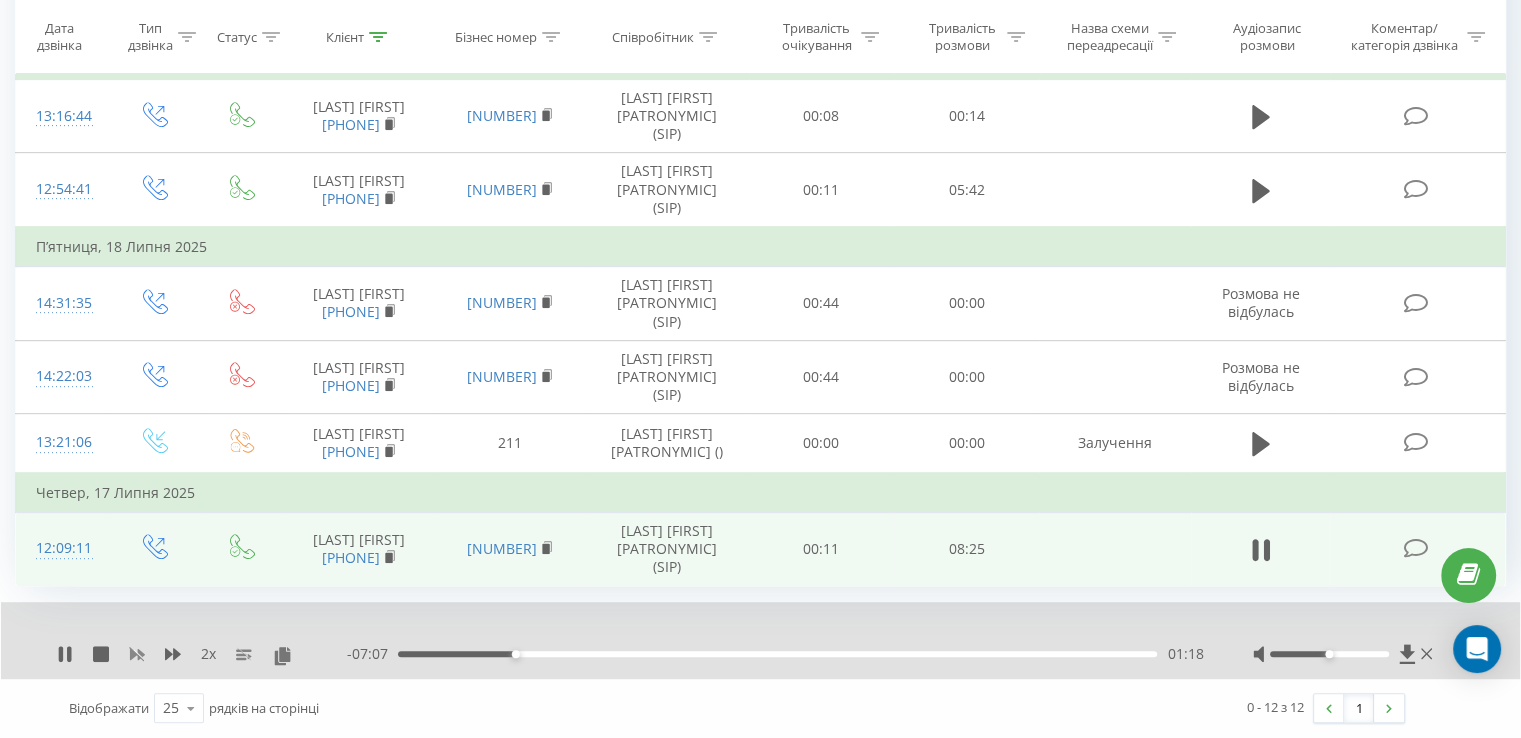 click 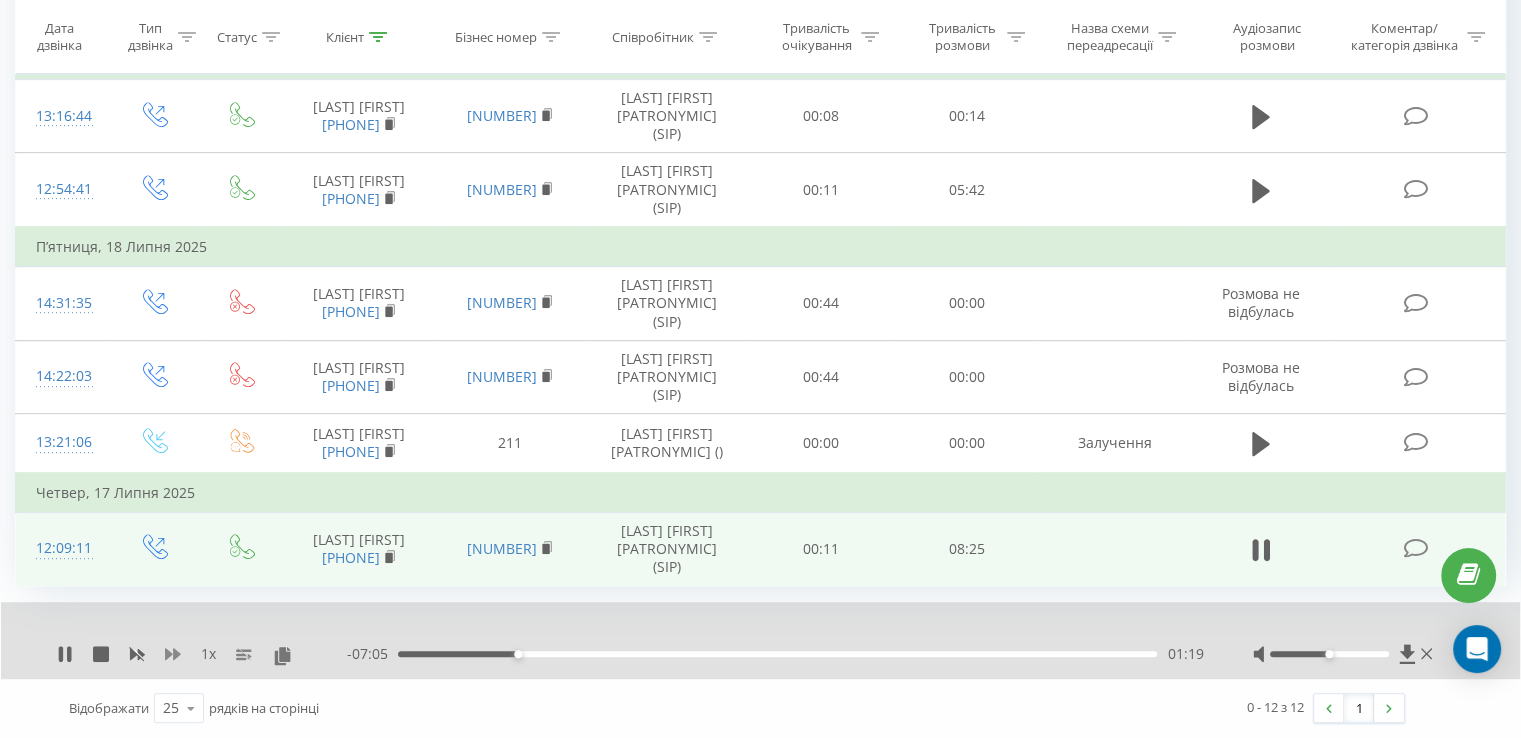 click 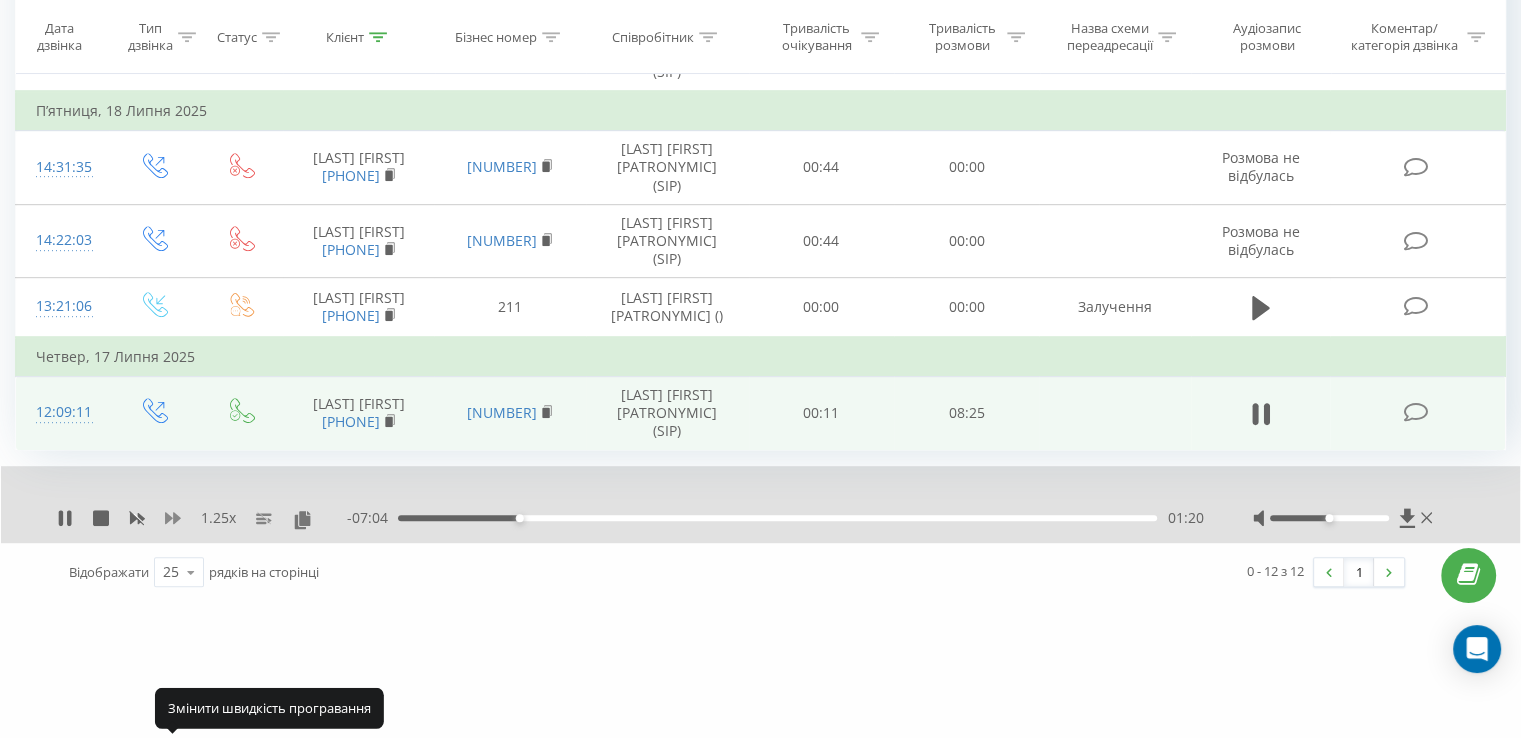 click 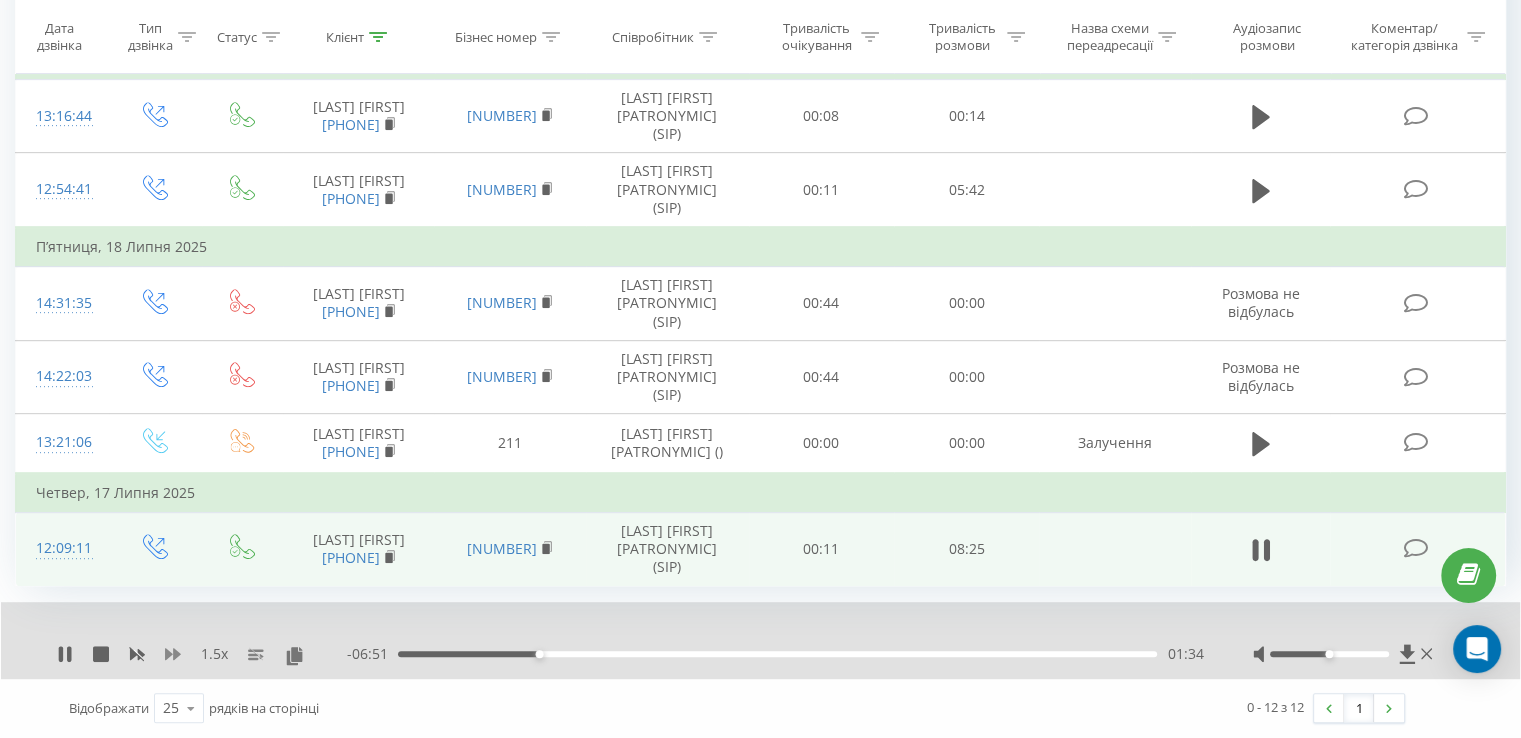 click 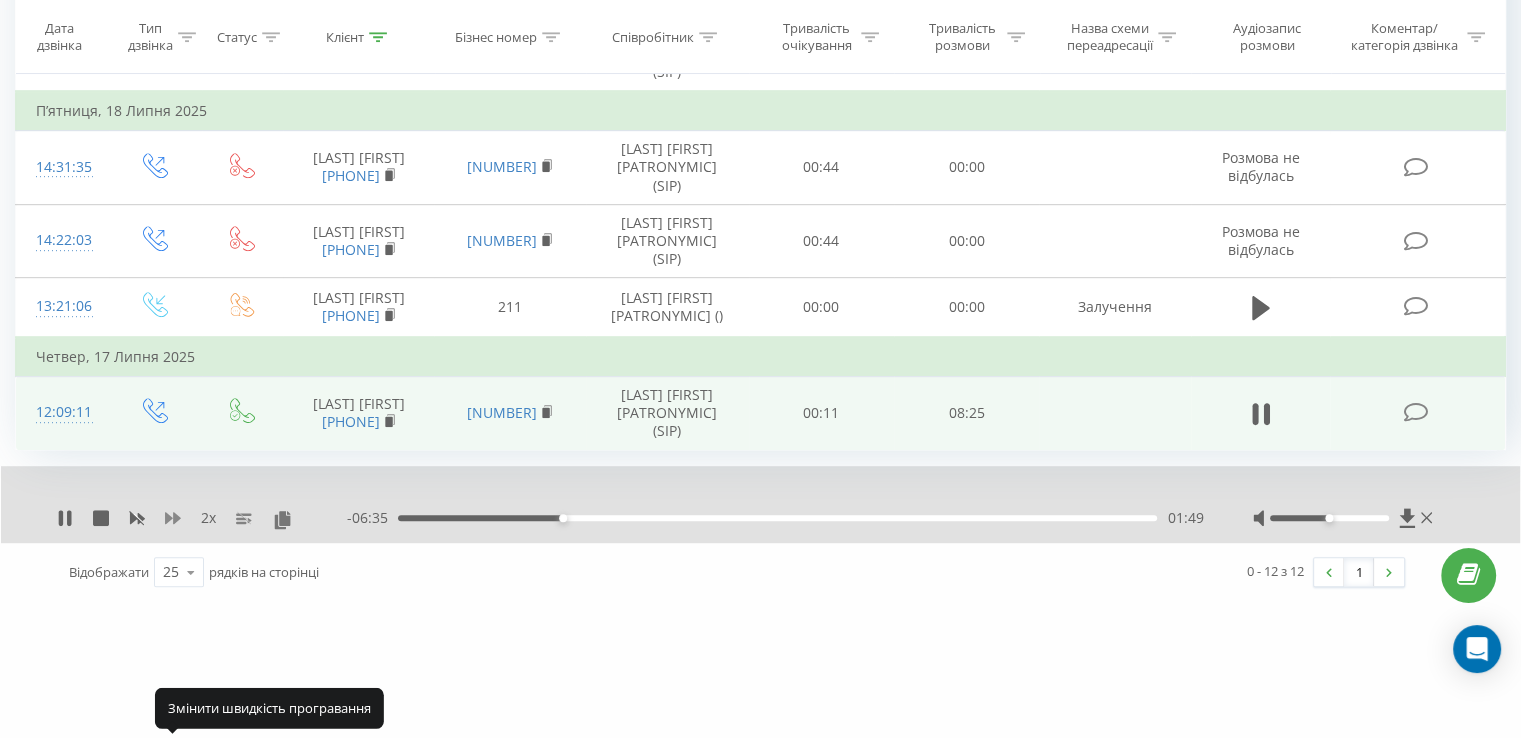 click 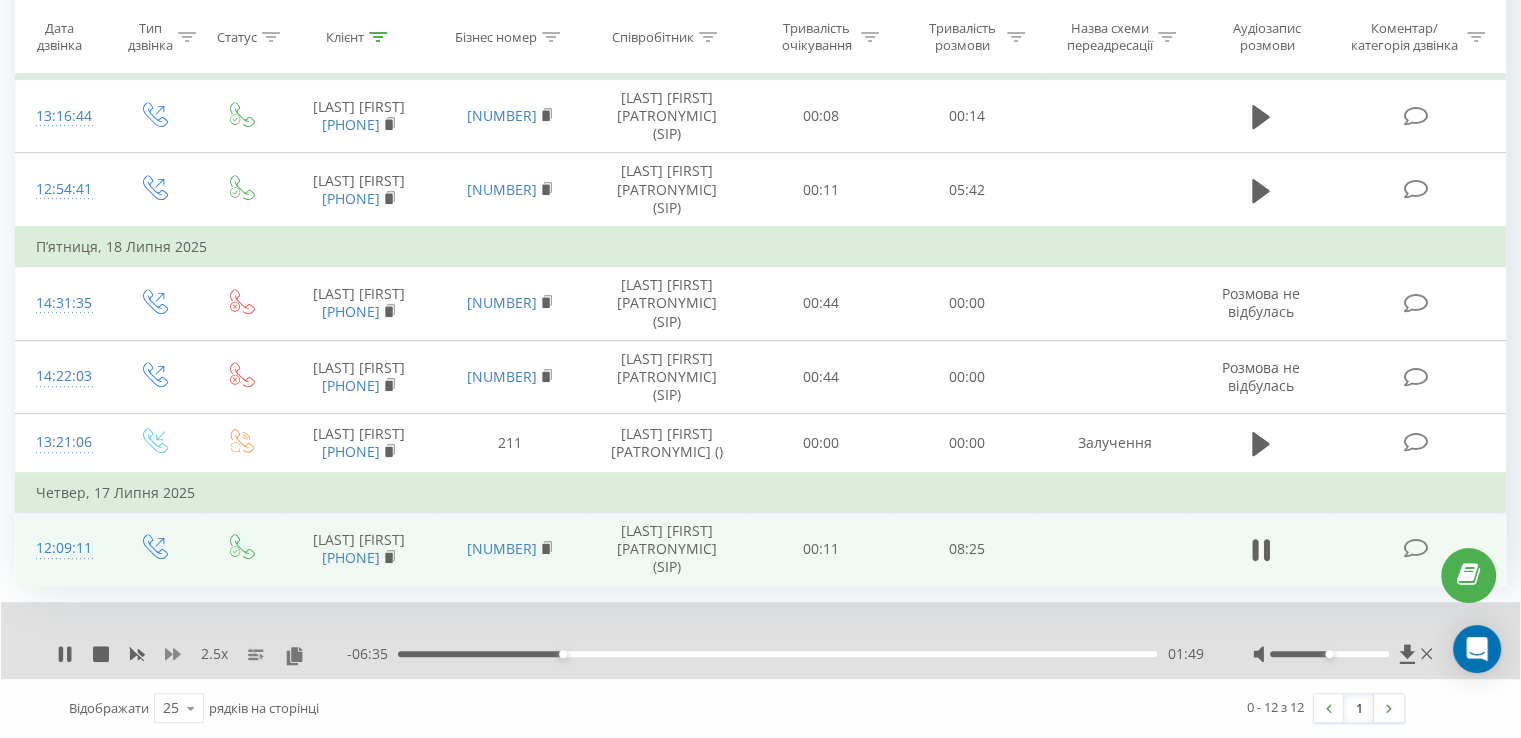 click 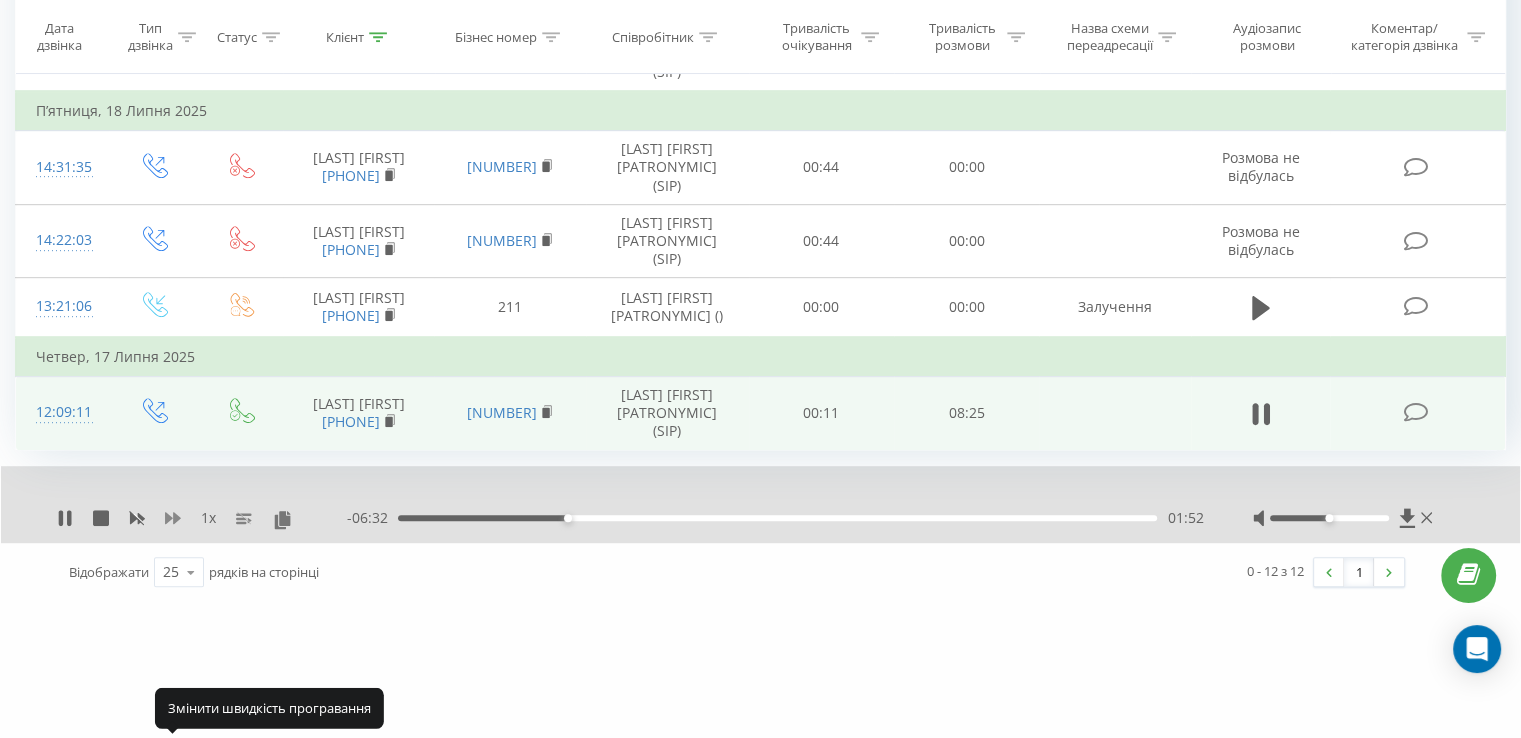 click 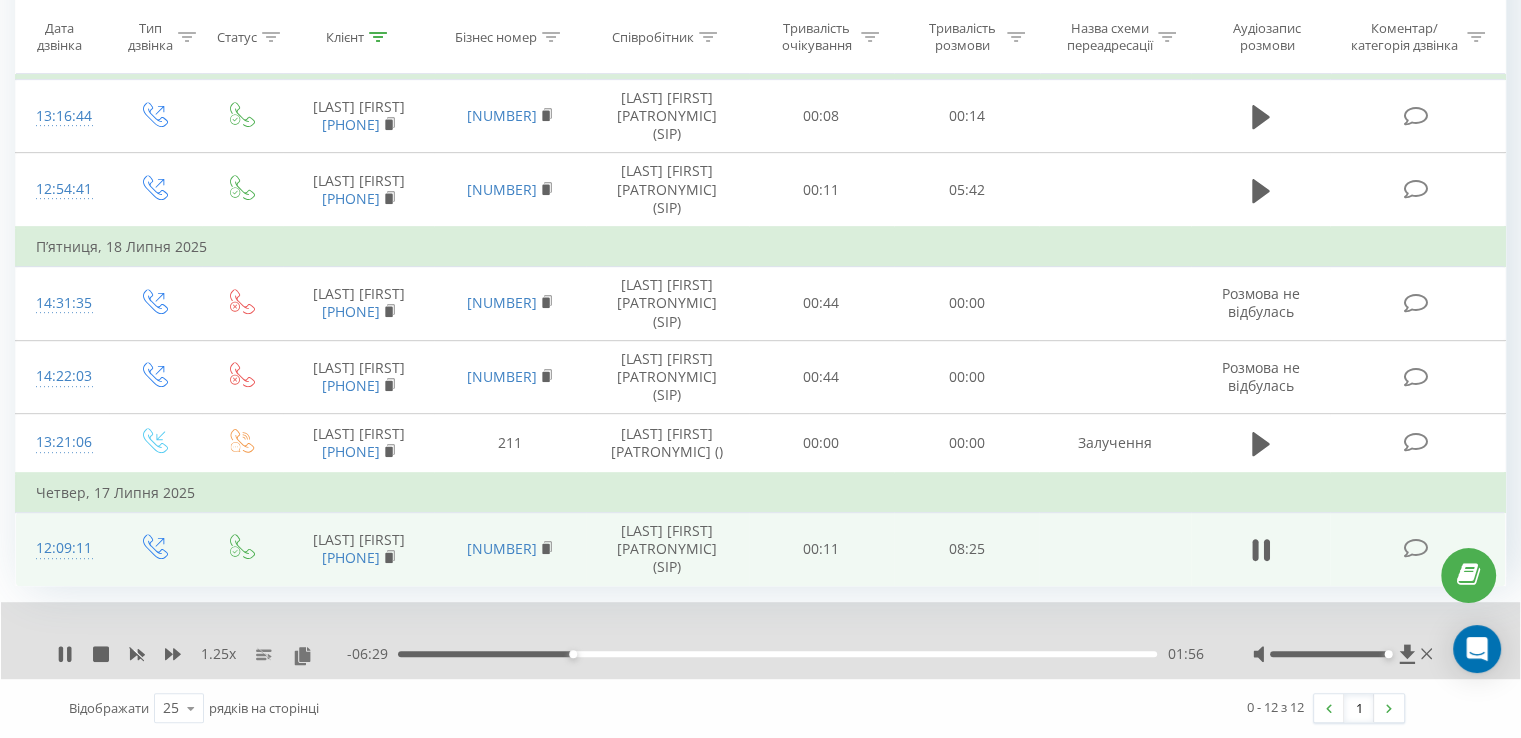 drag, startPoint x: 1328, startPoint y: 651, endPoint x: 1416, endPoint y: 653, distance: 88.02273 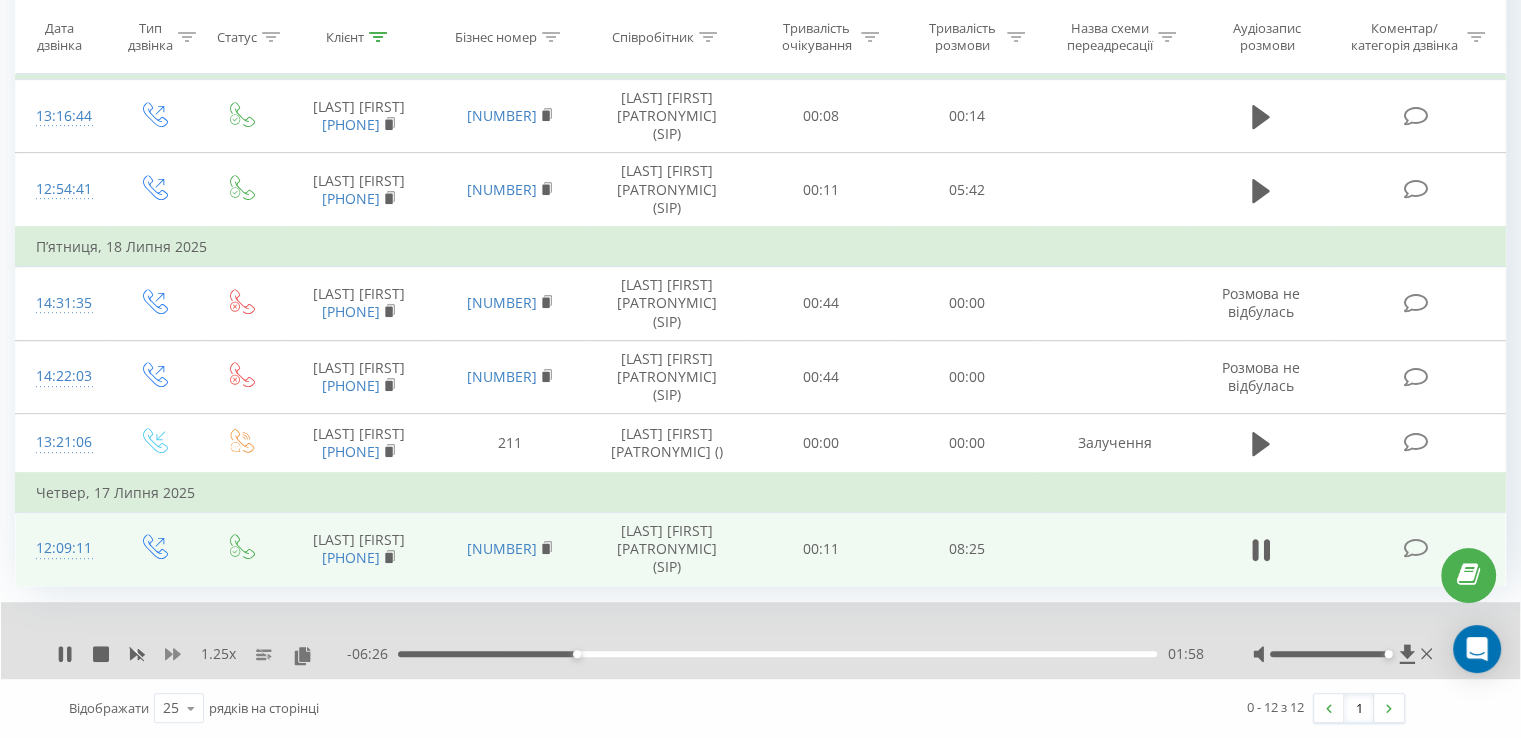 click 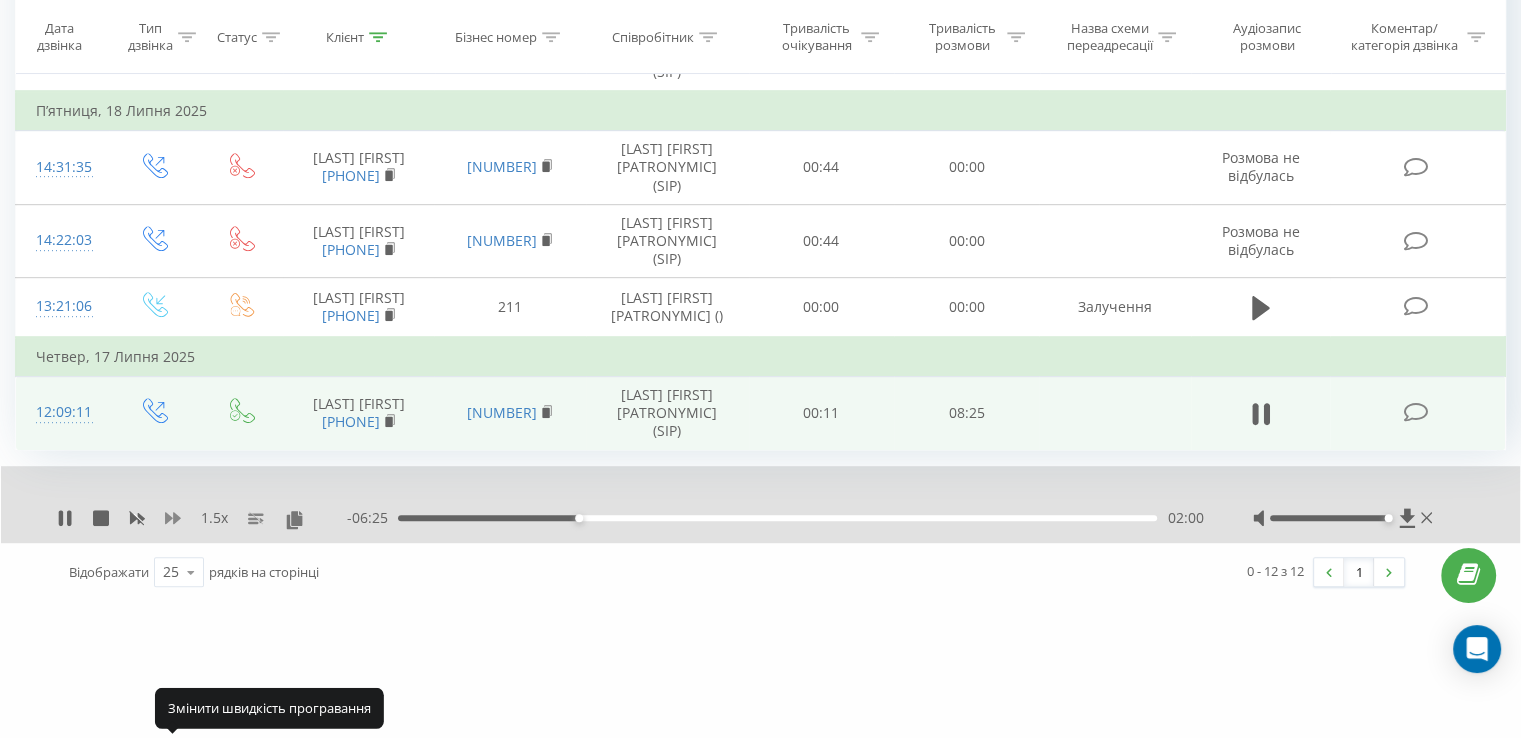 click 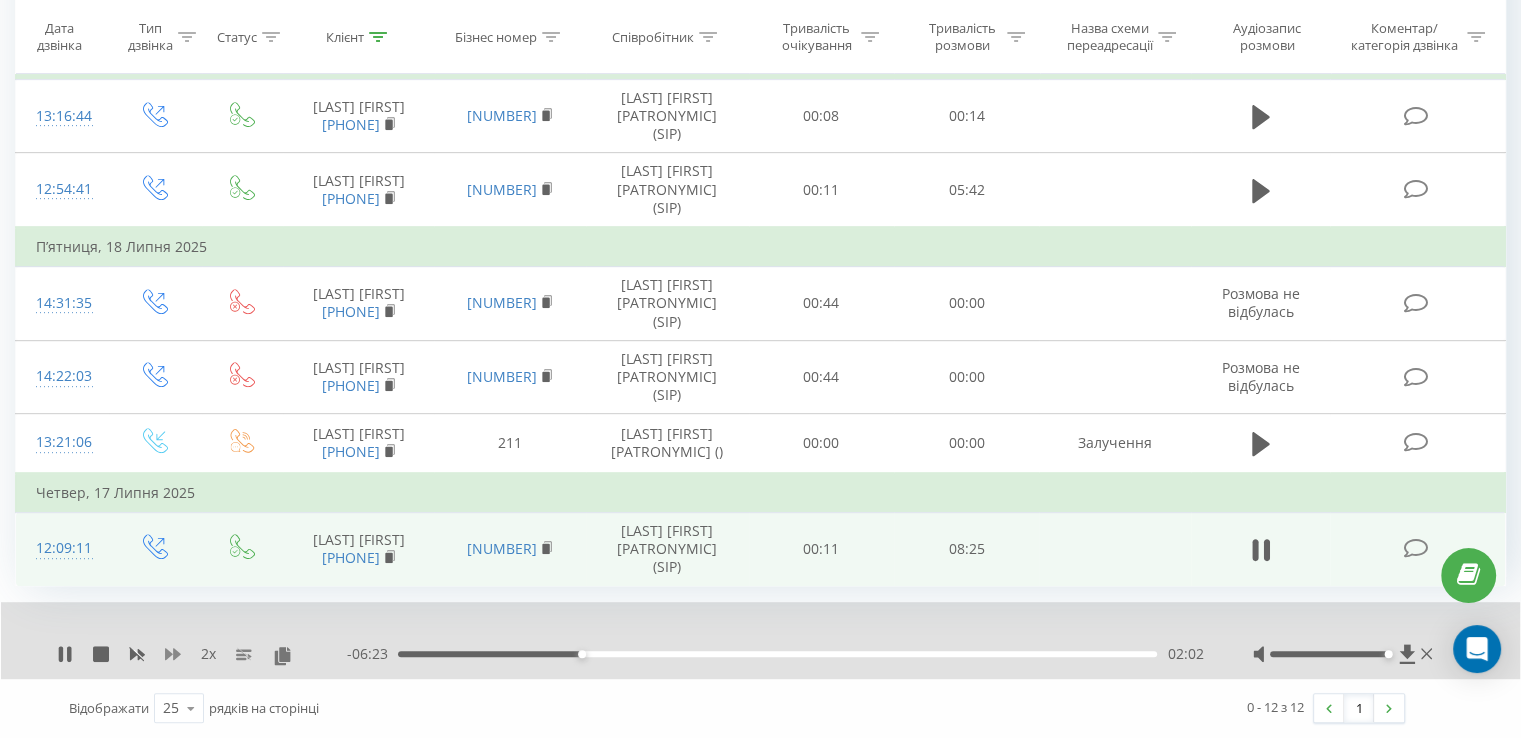 click 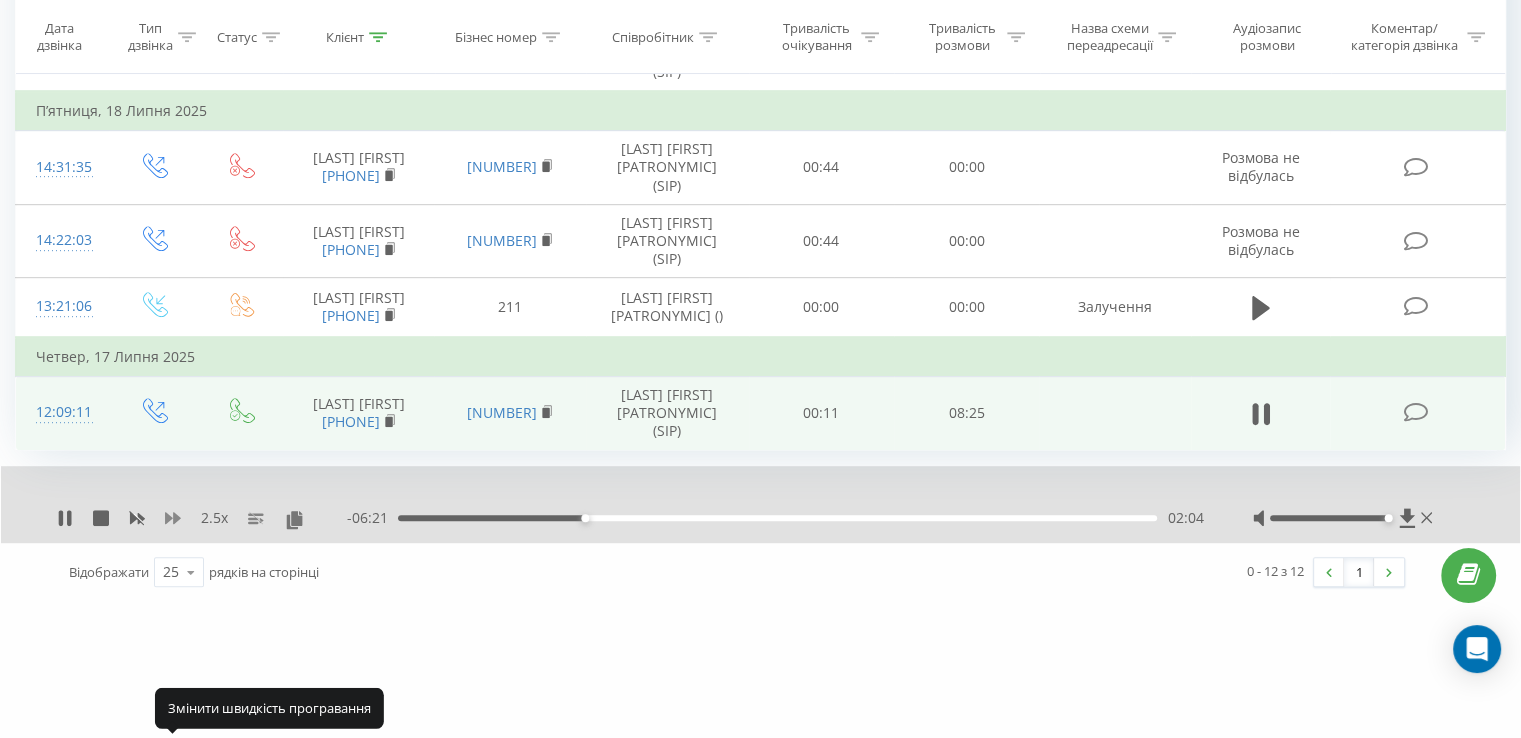 click 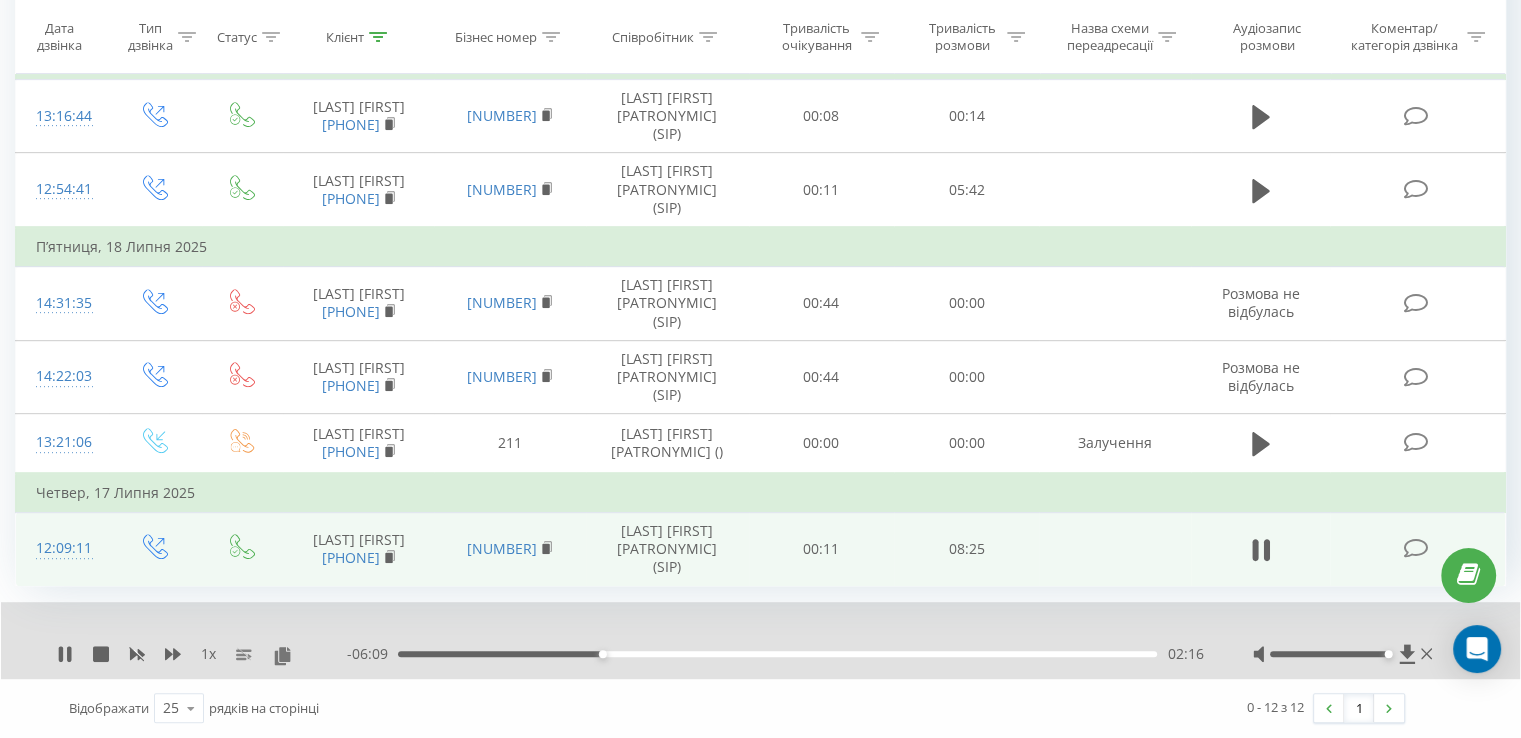 click on "02:16" at bounding box center [777, 654] 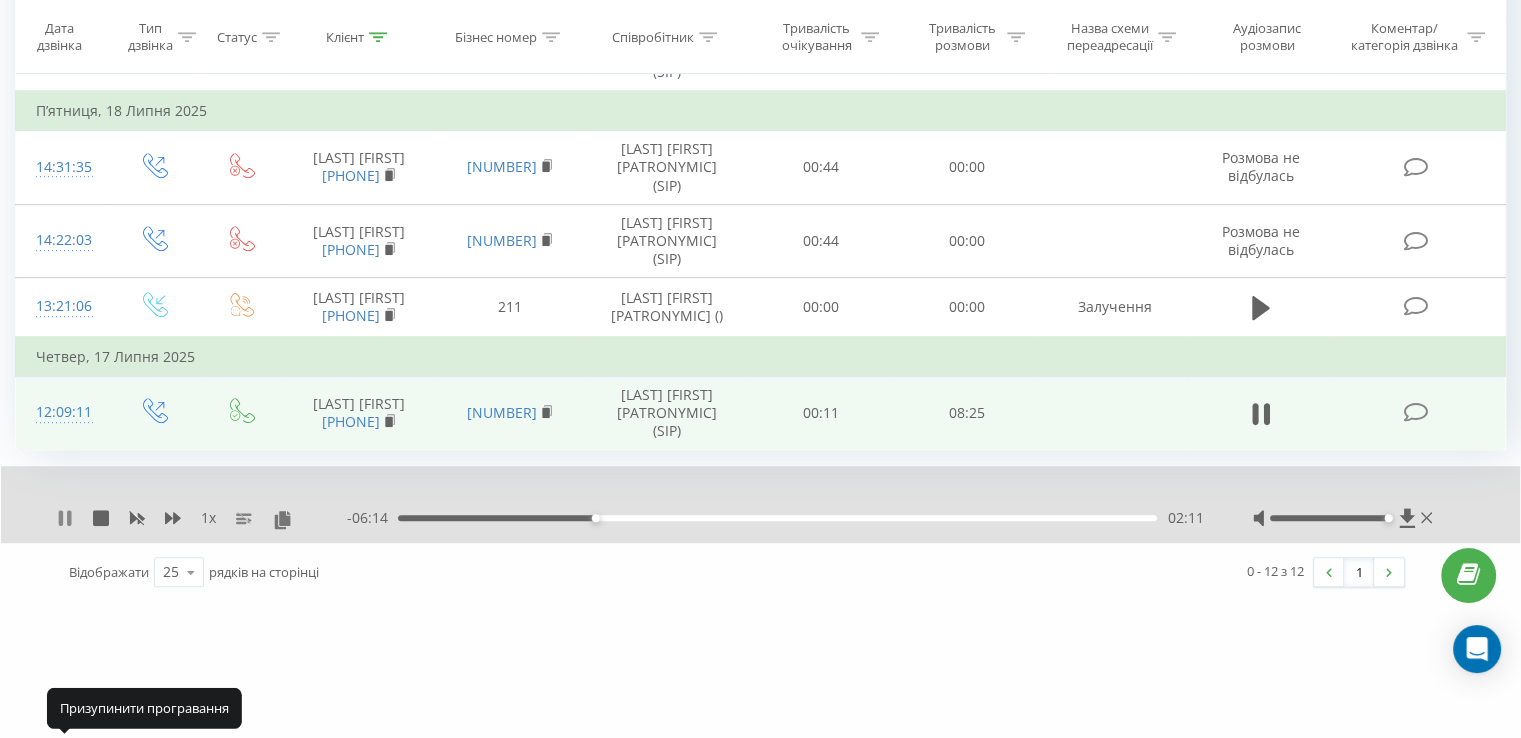 click 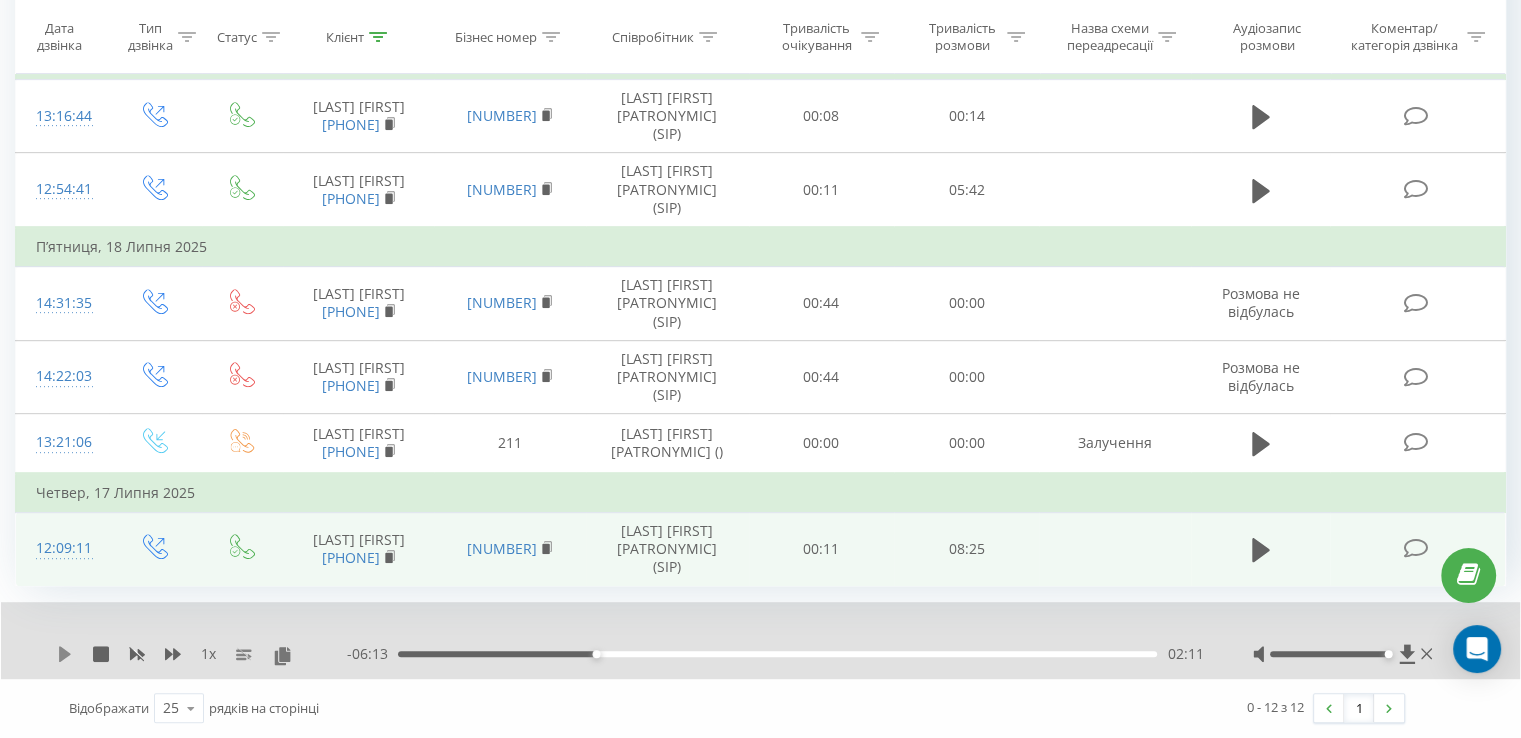 click 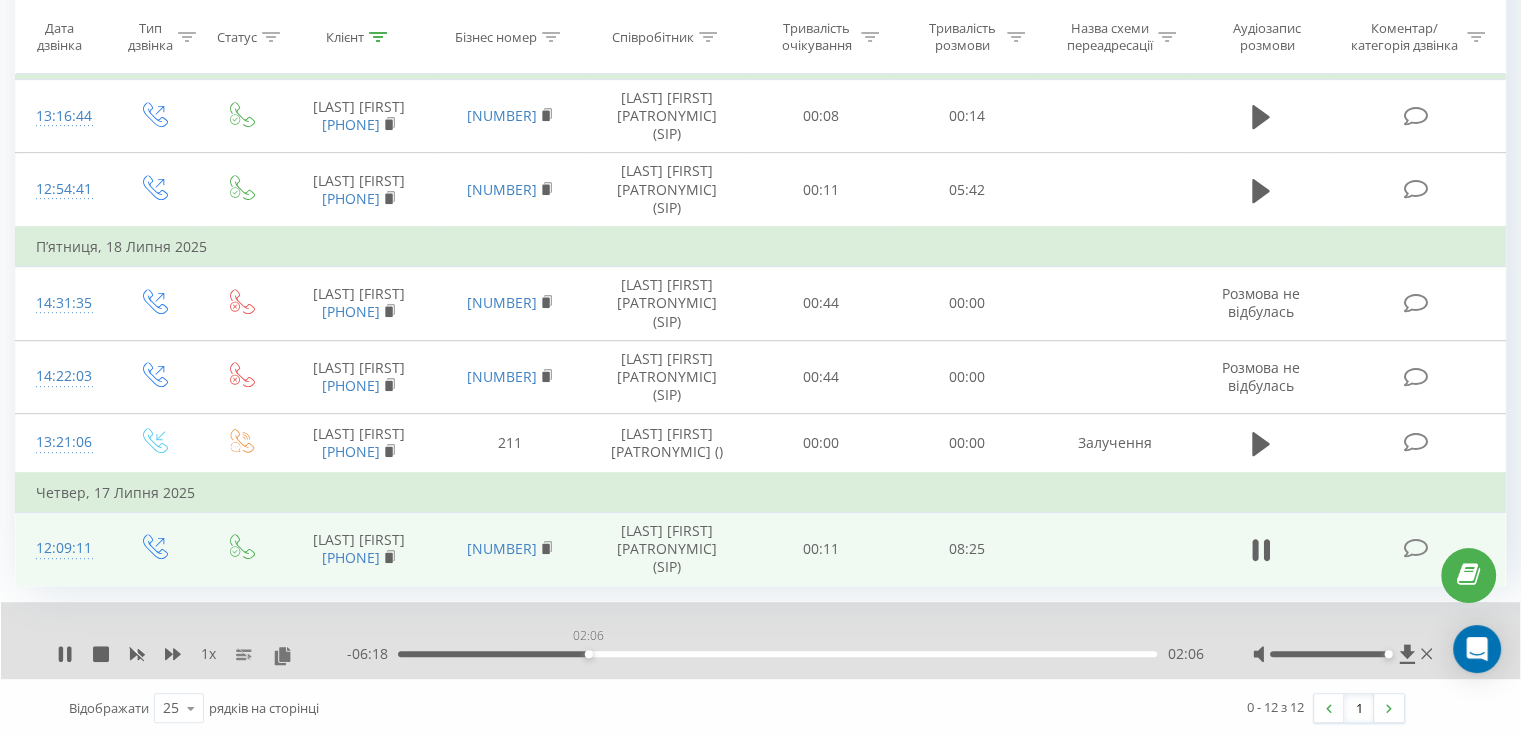 click on "02:06" at bounding box center (777, 654) 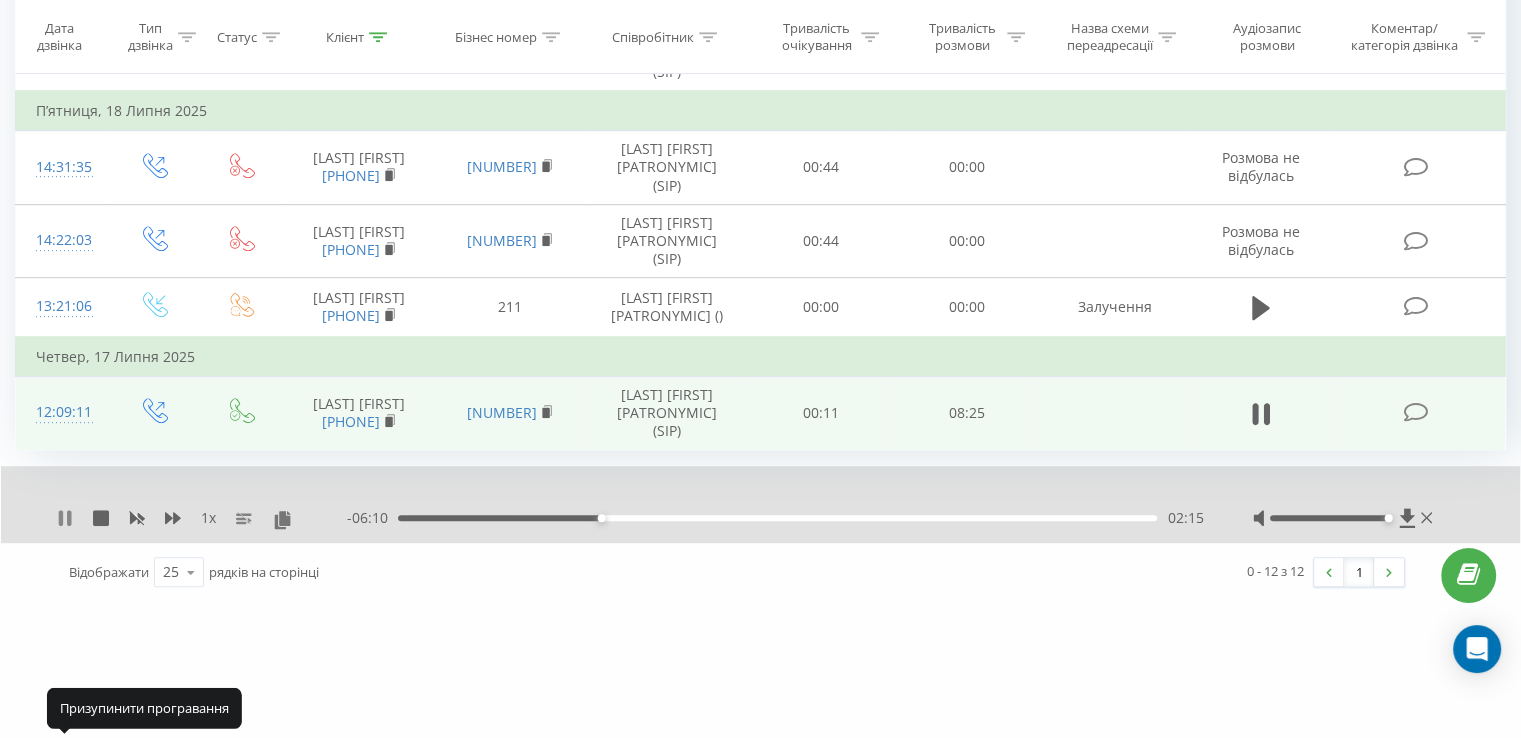 click 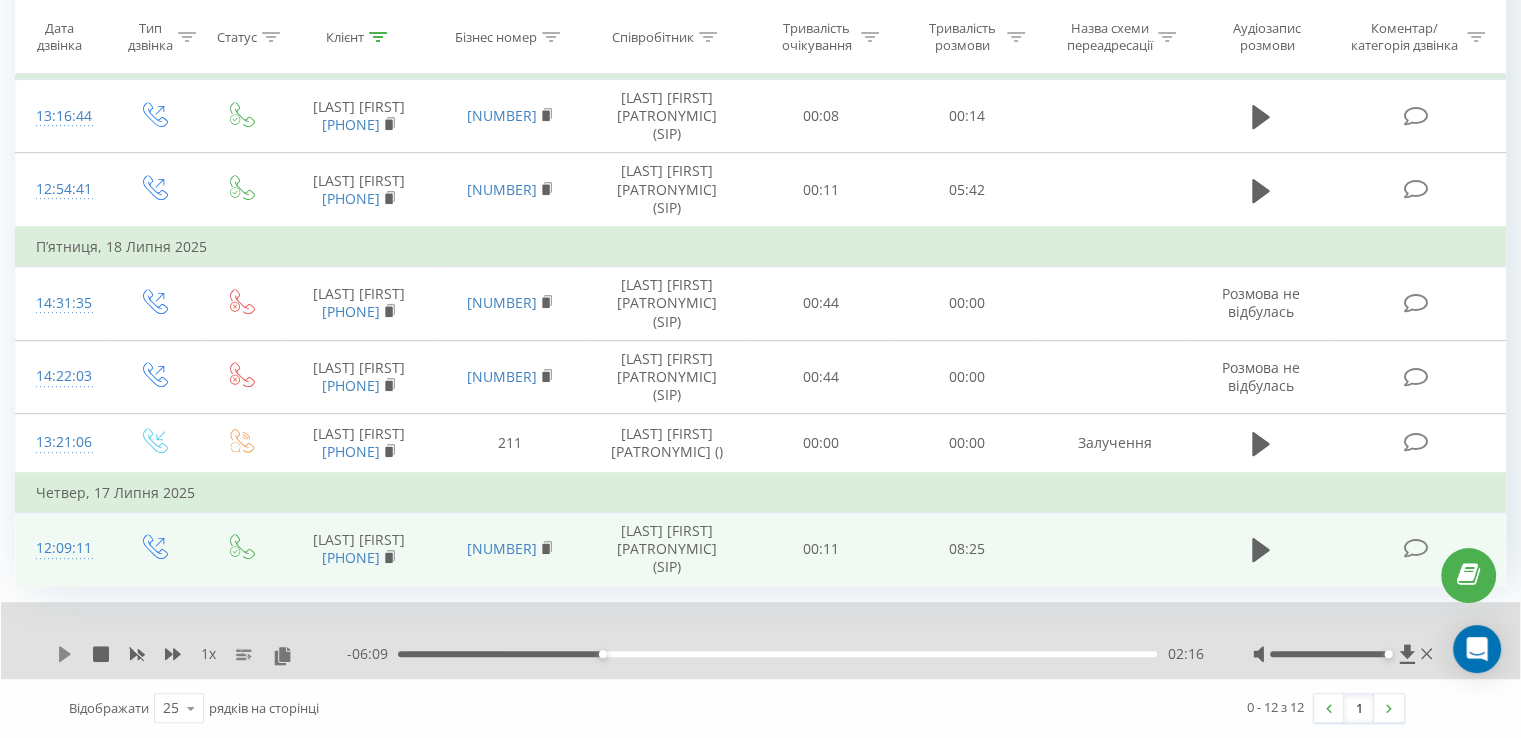 click 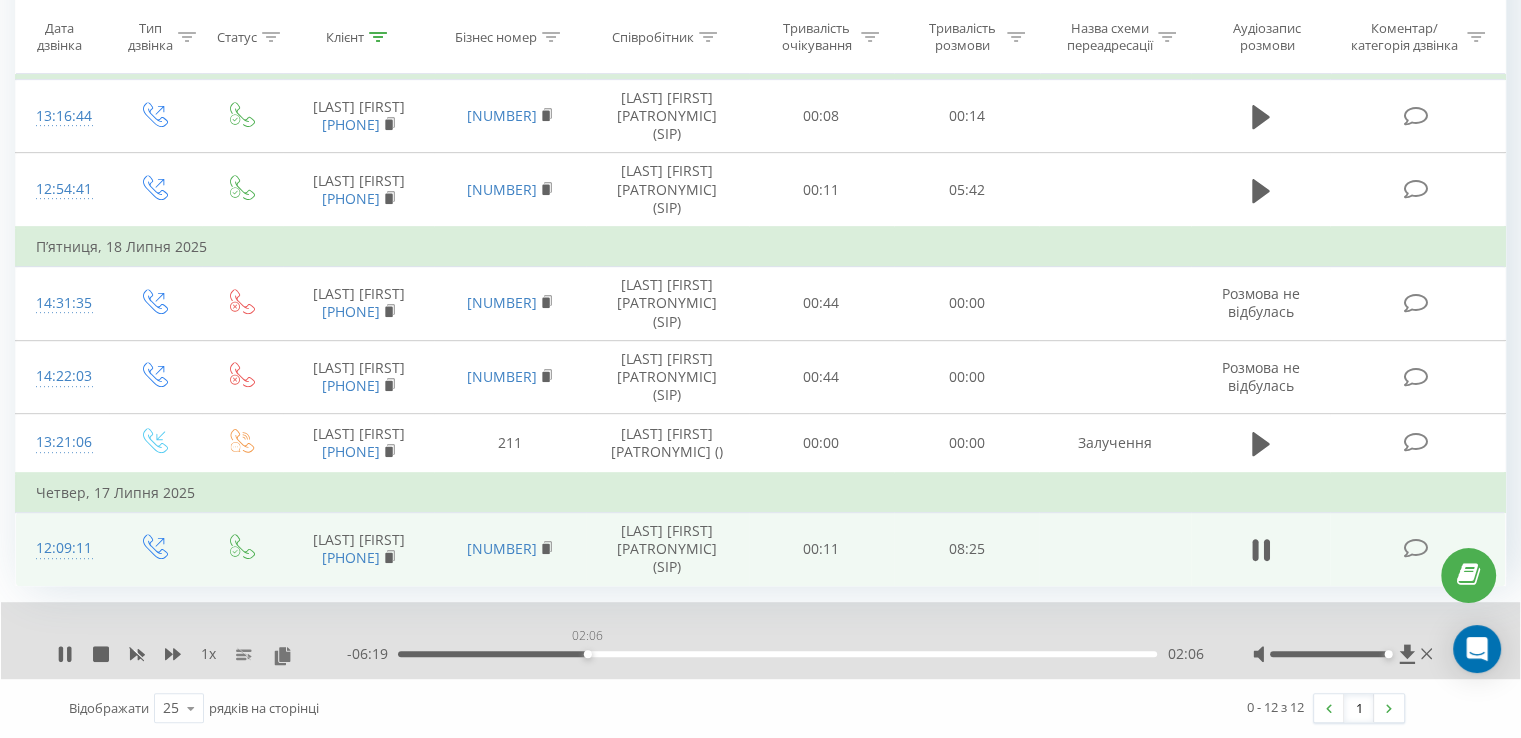 click on "02:06" at bounding box center [777, 654] 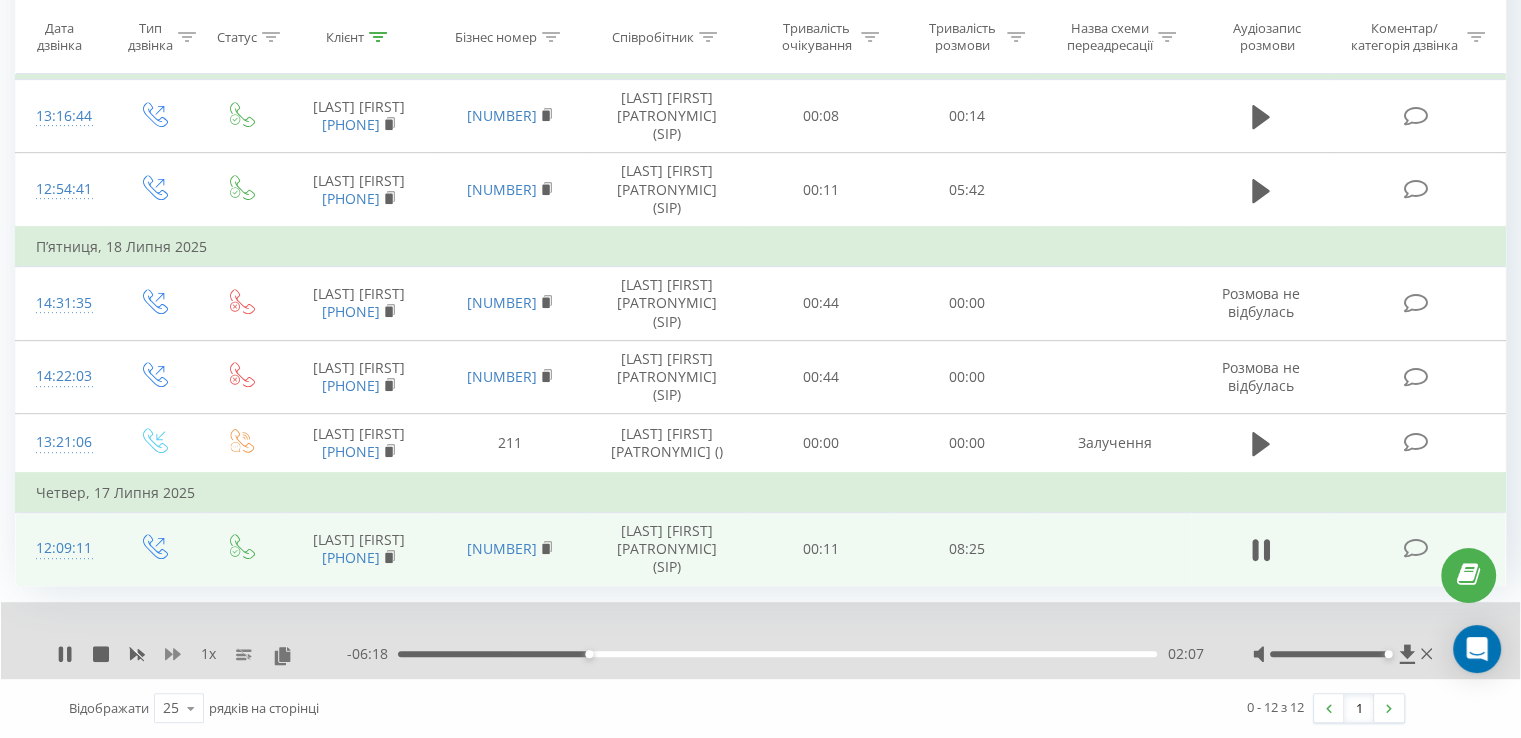 click 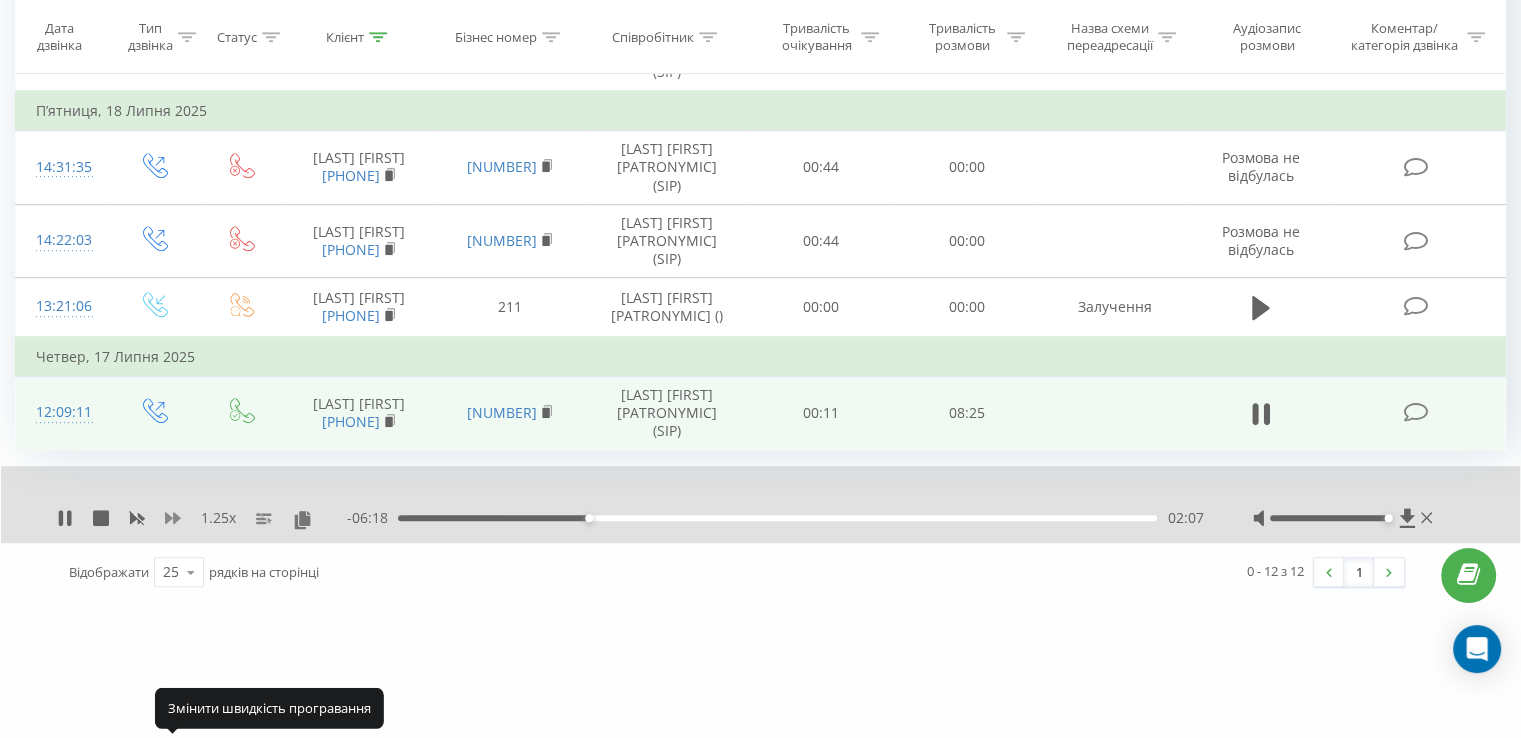 click 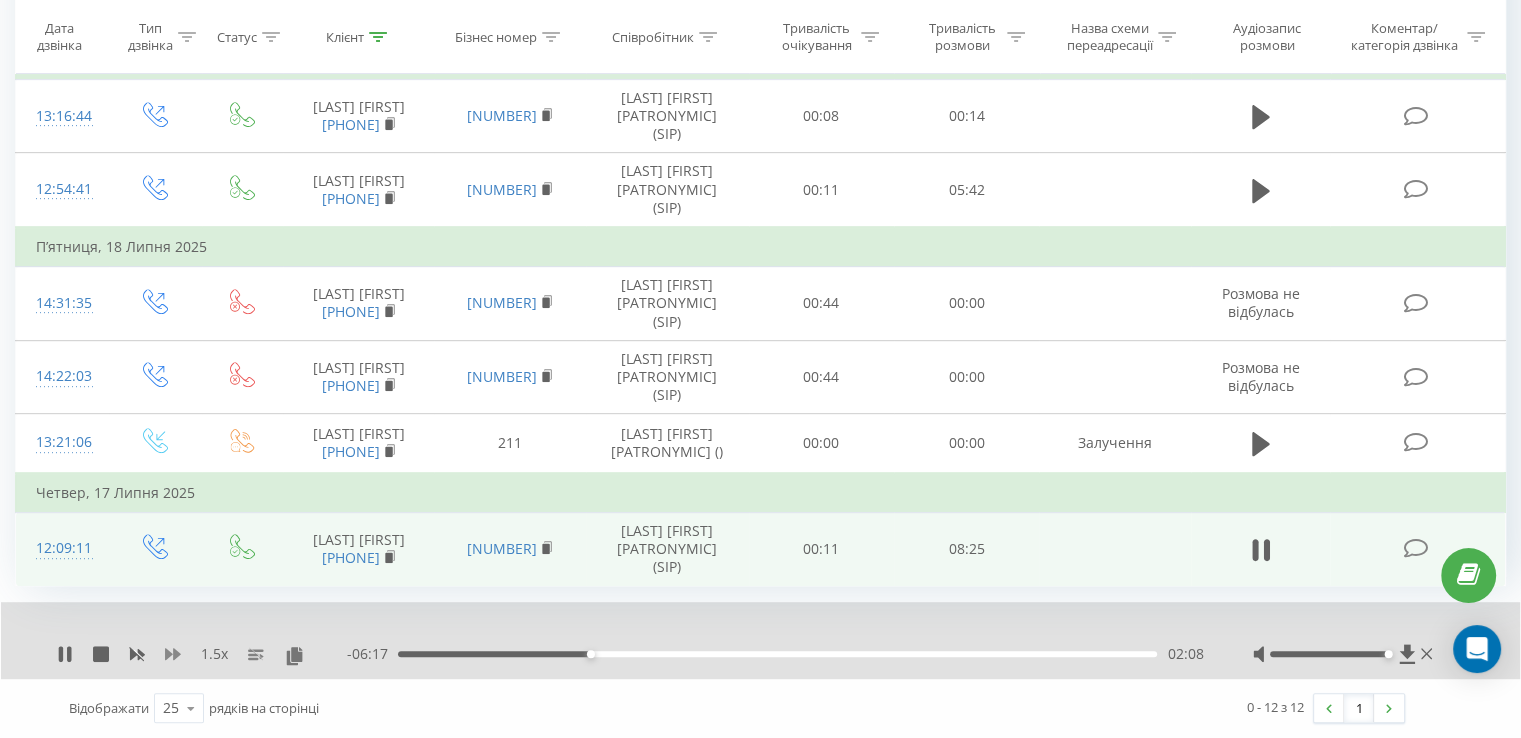 click 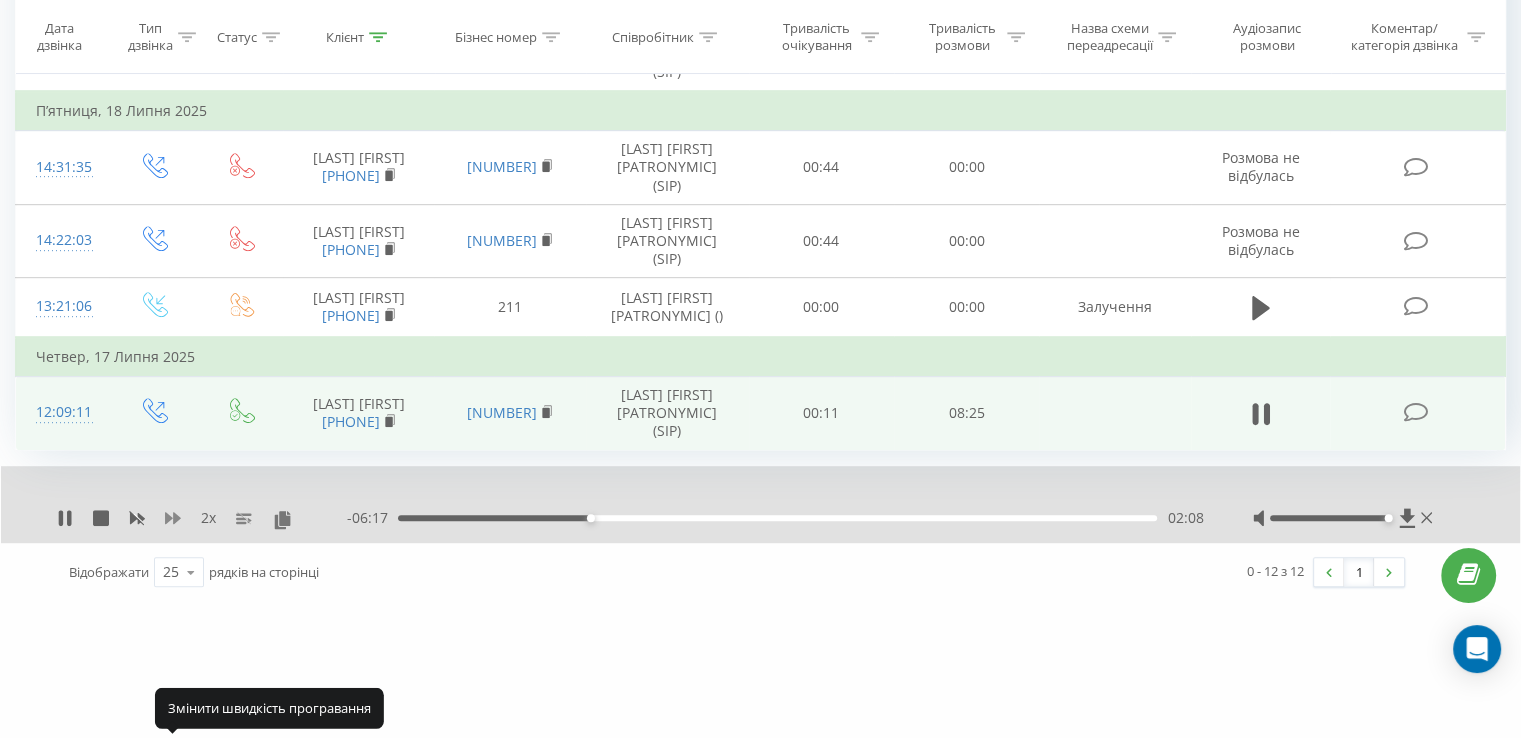 click 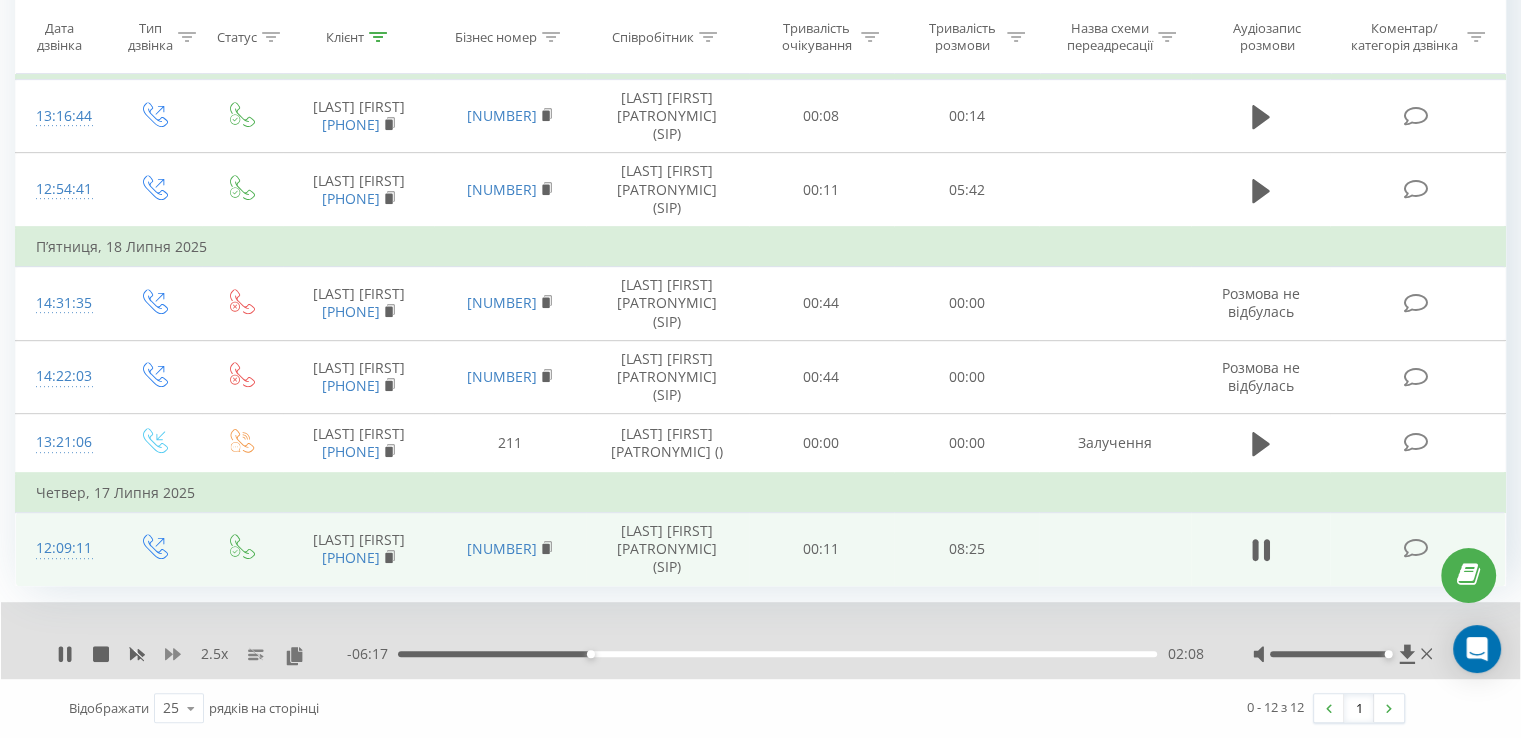 click 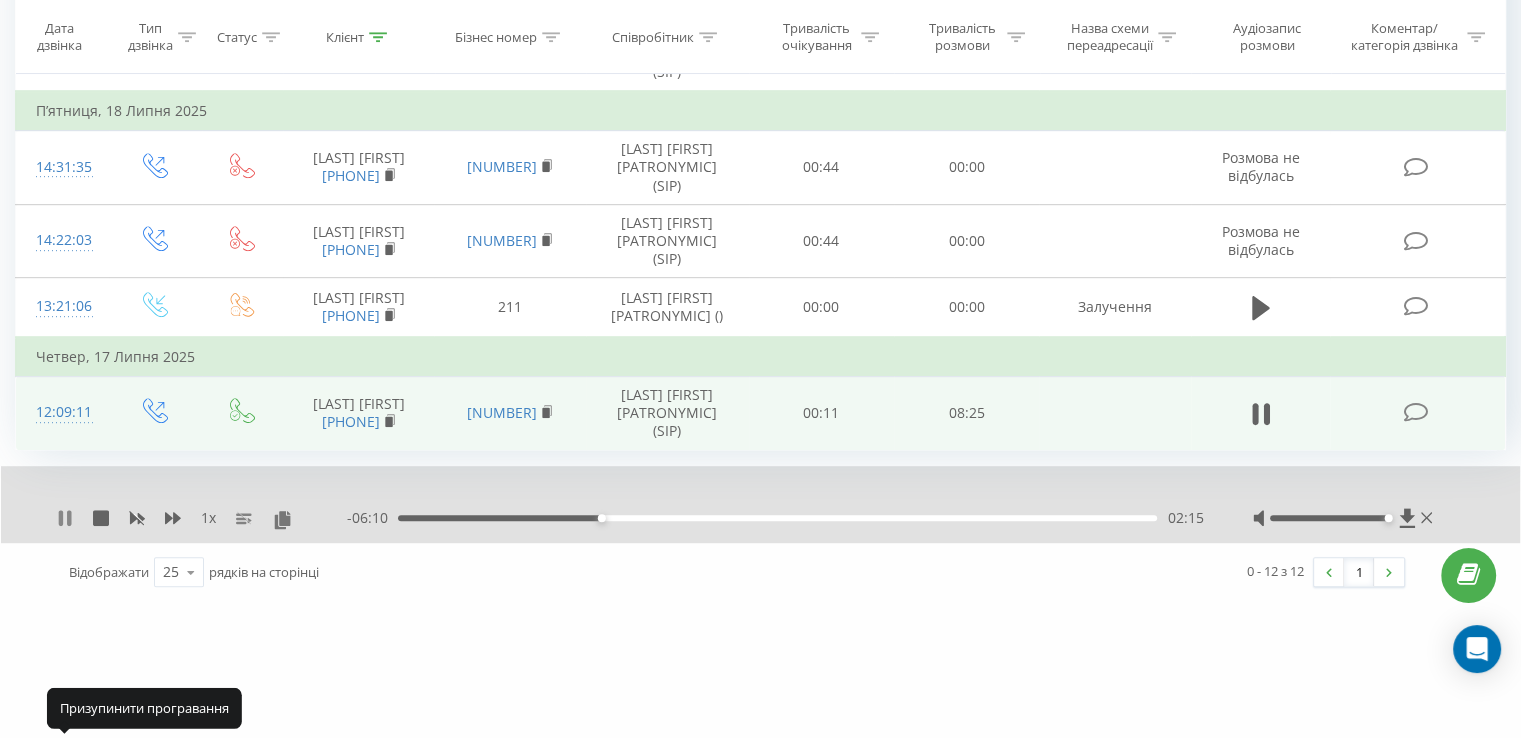 click 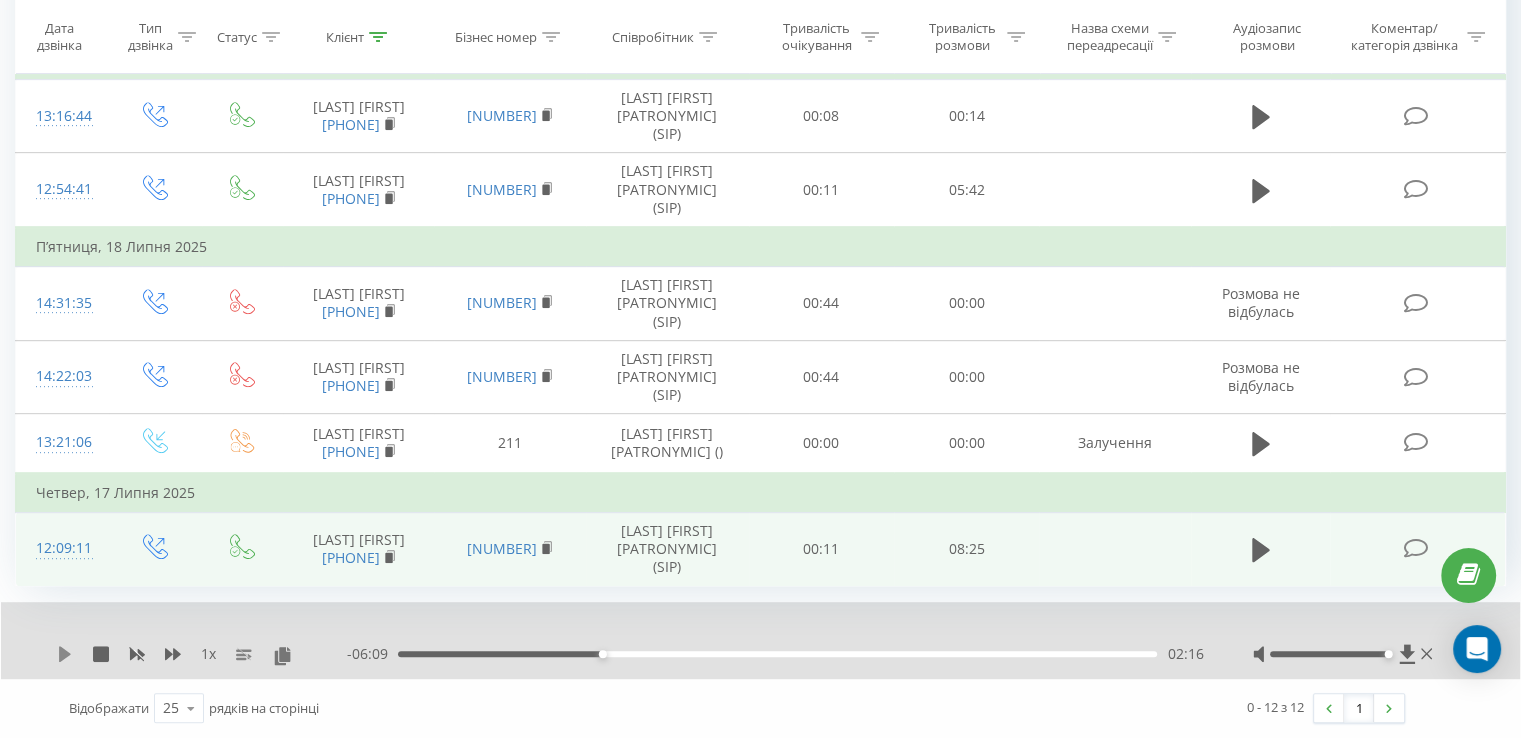 click 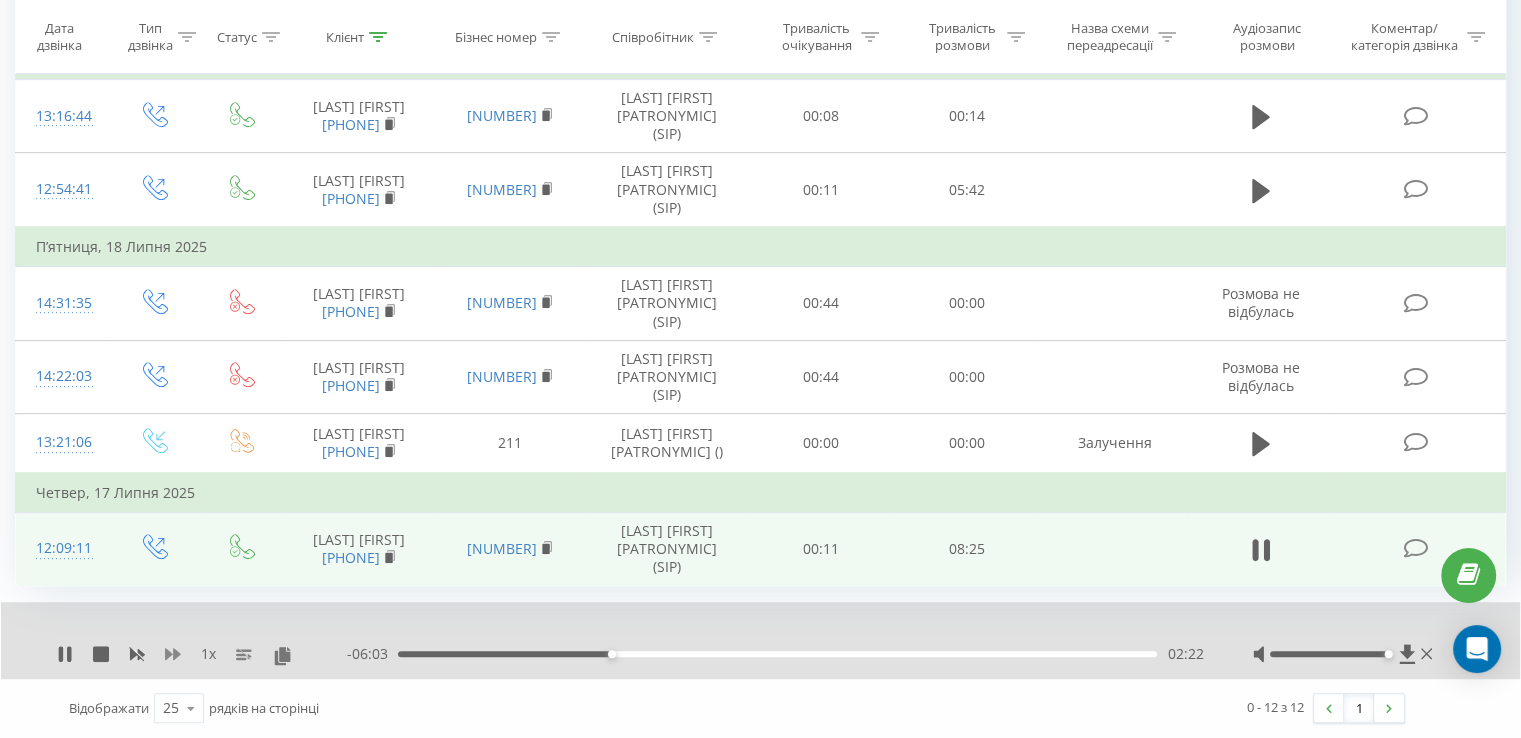 click 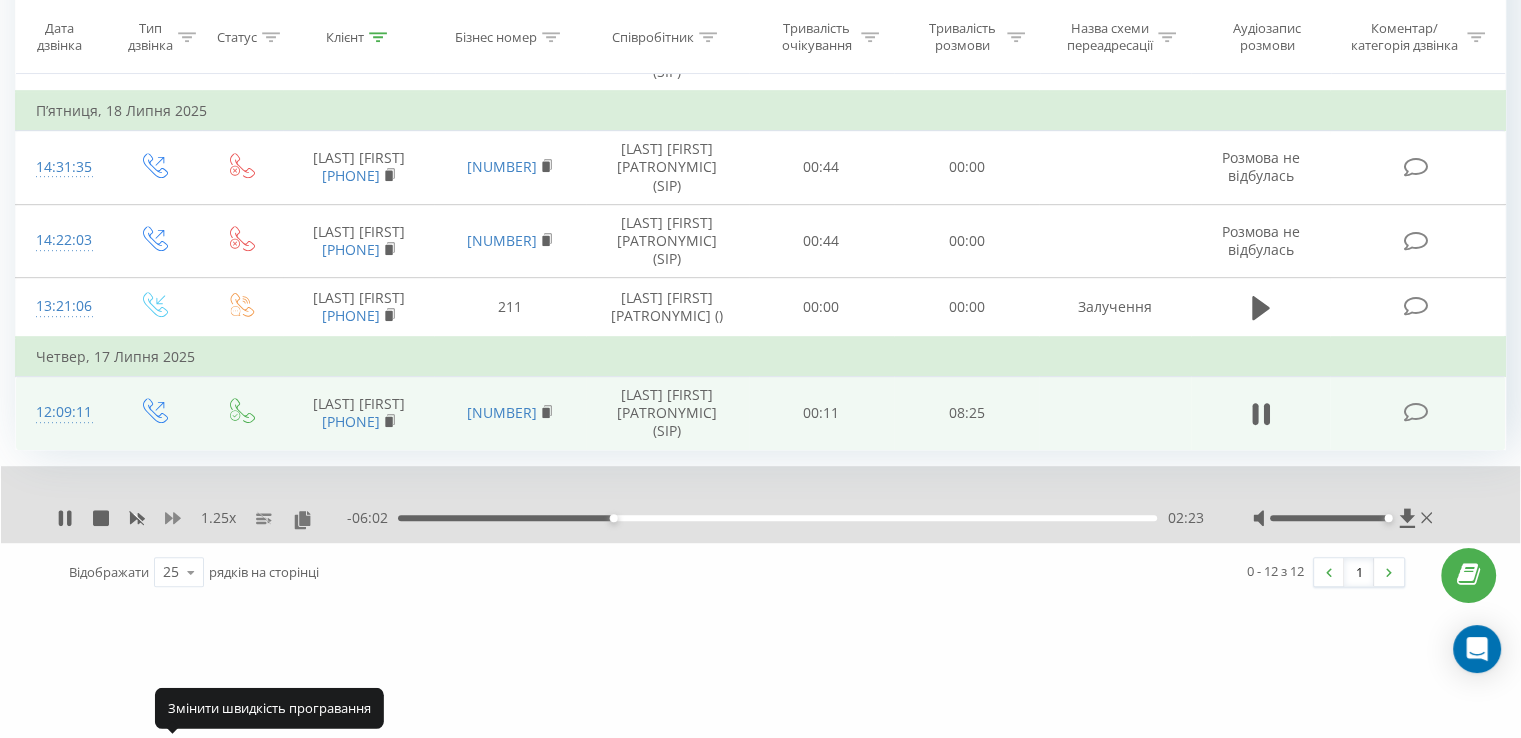 click 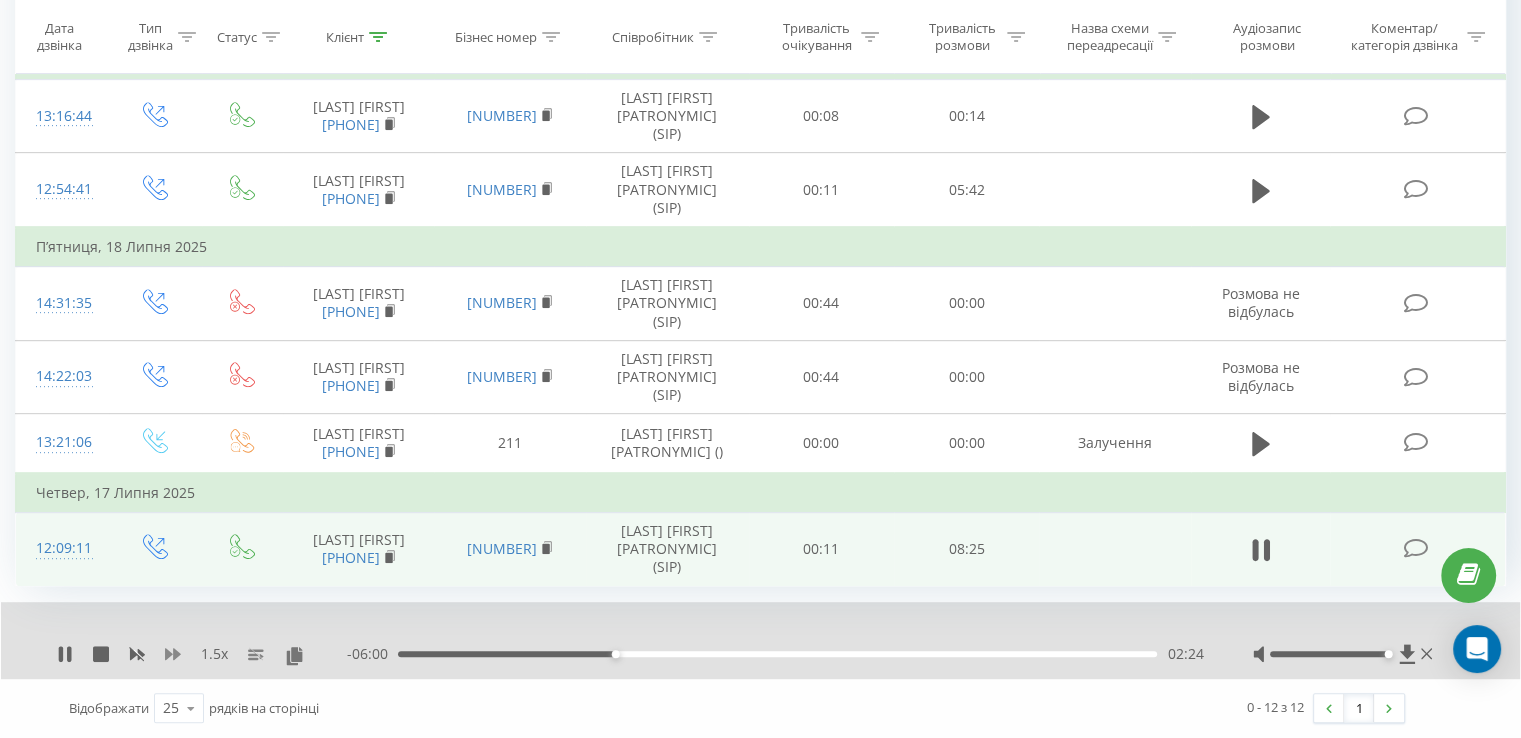 click 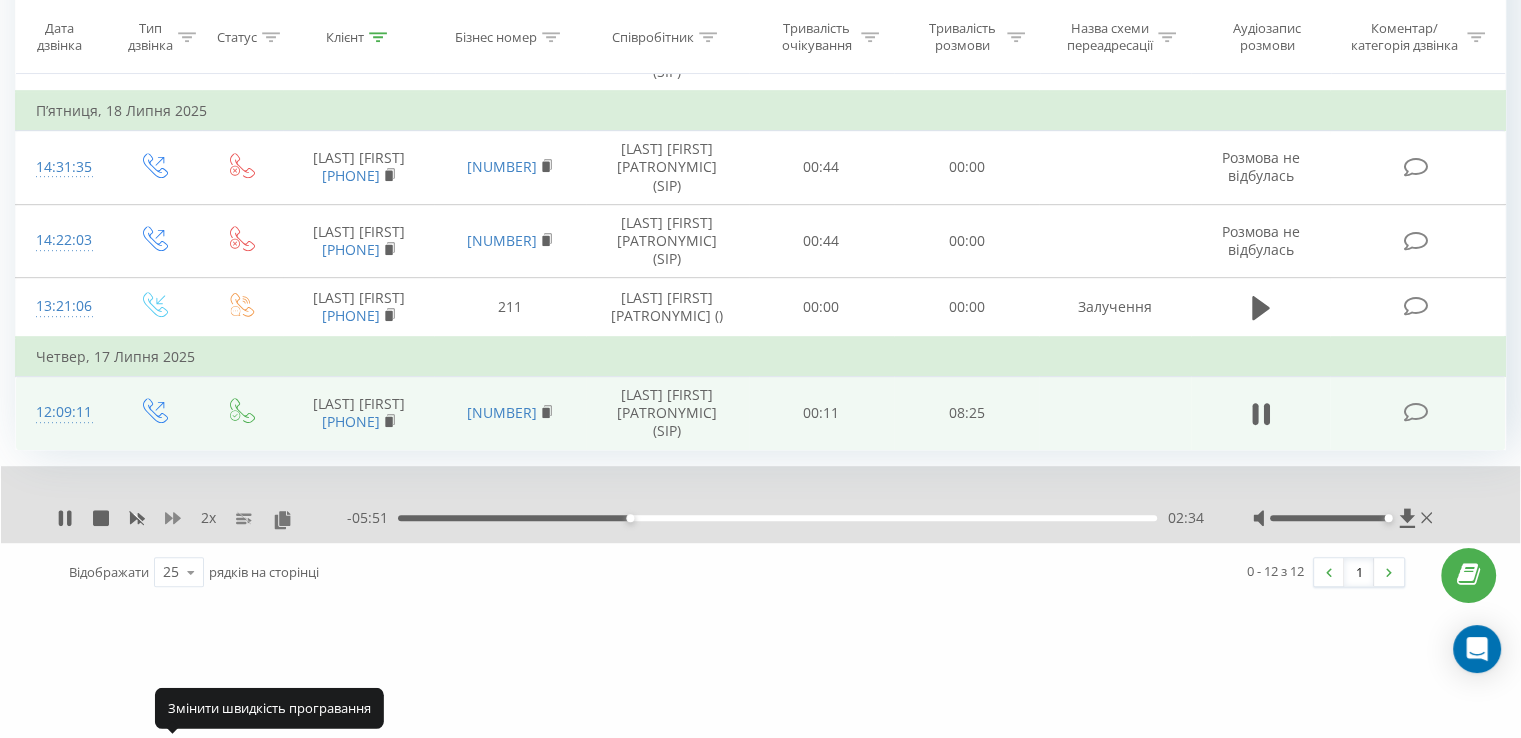 click 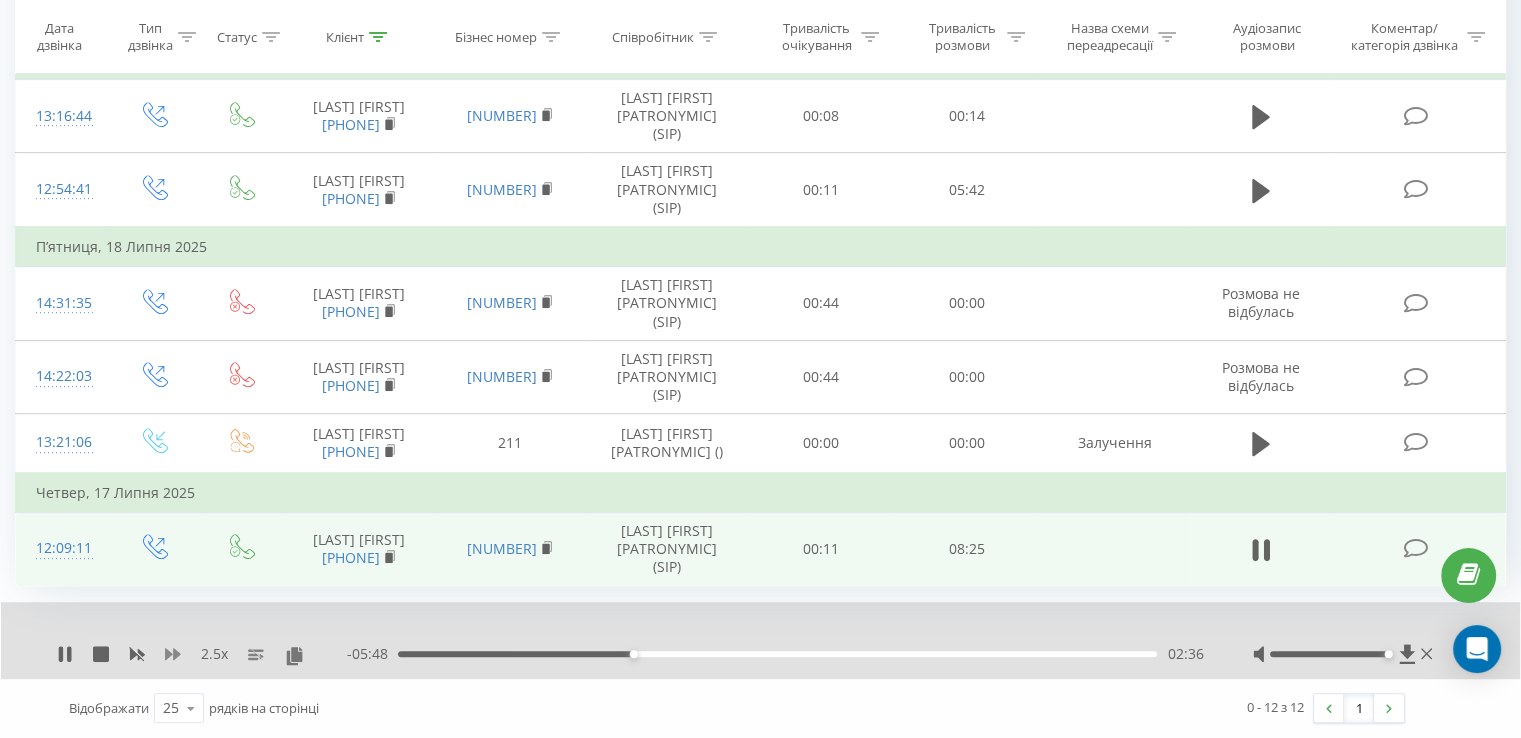 click 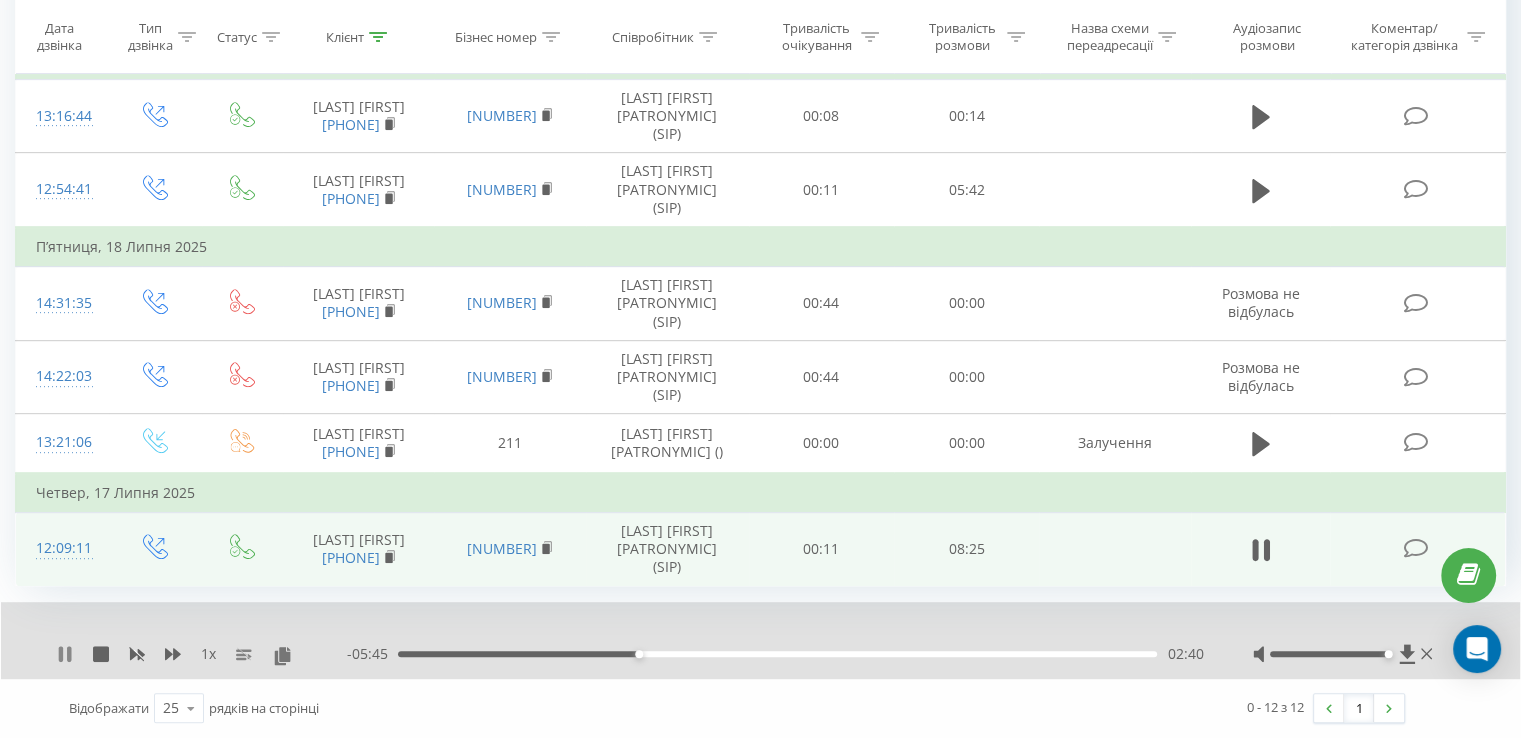 click 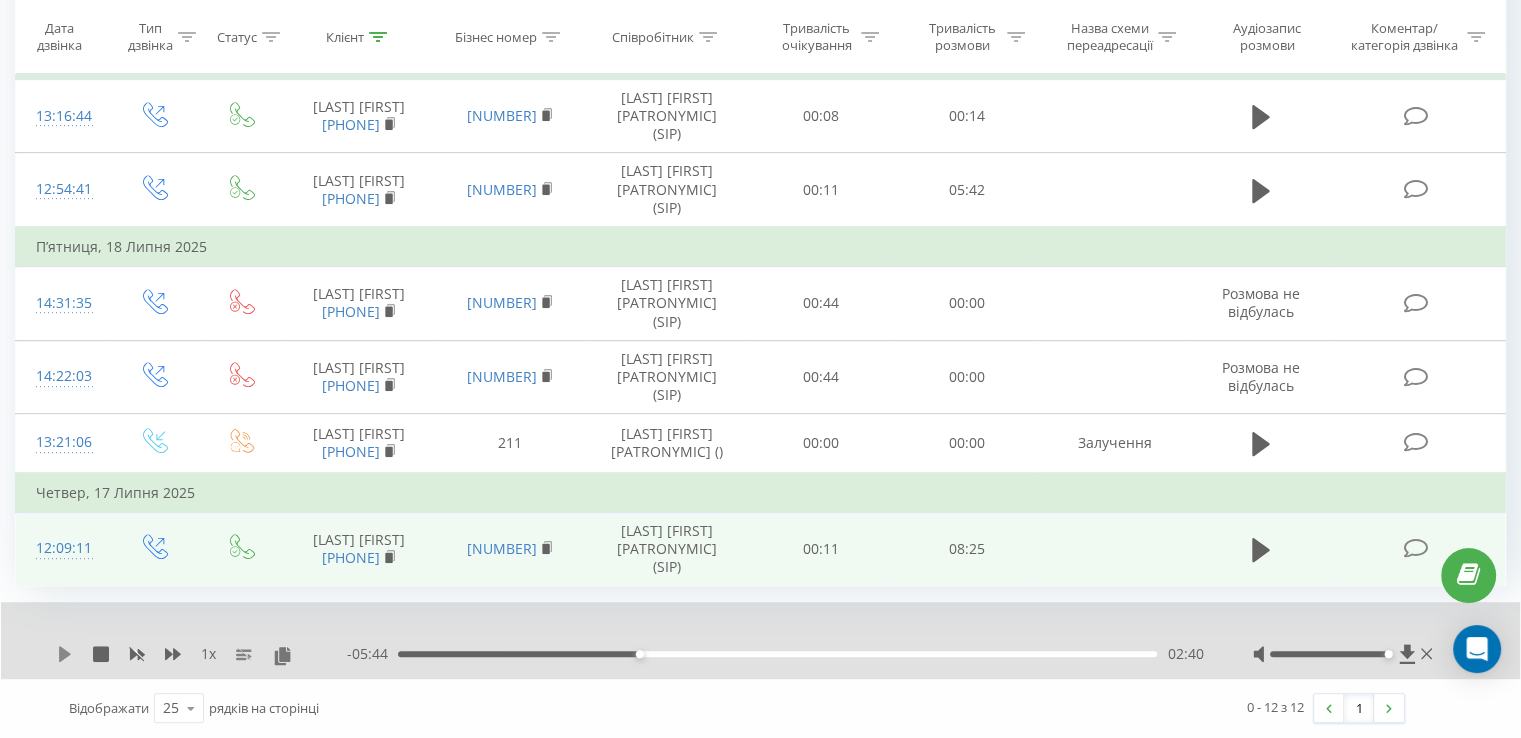 click 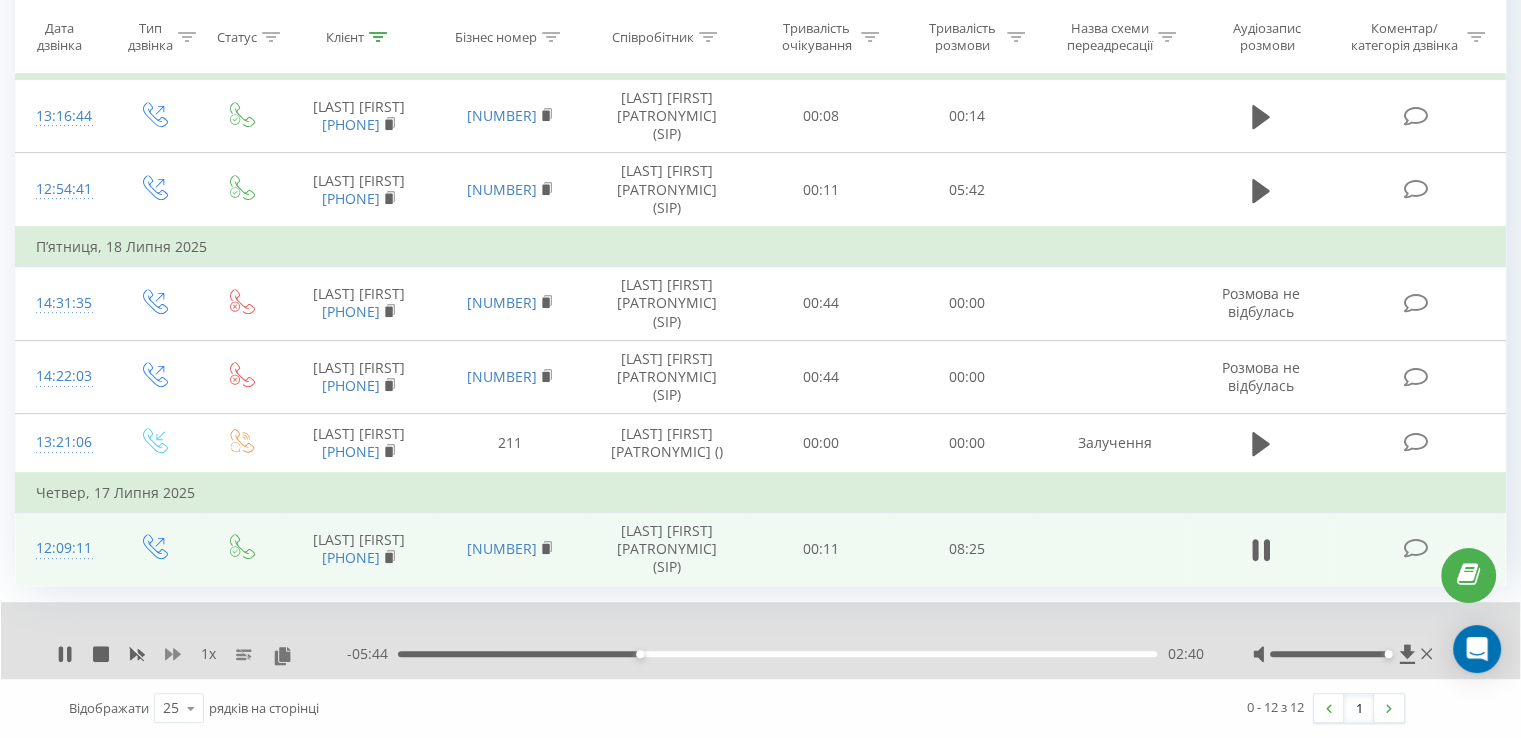 click 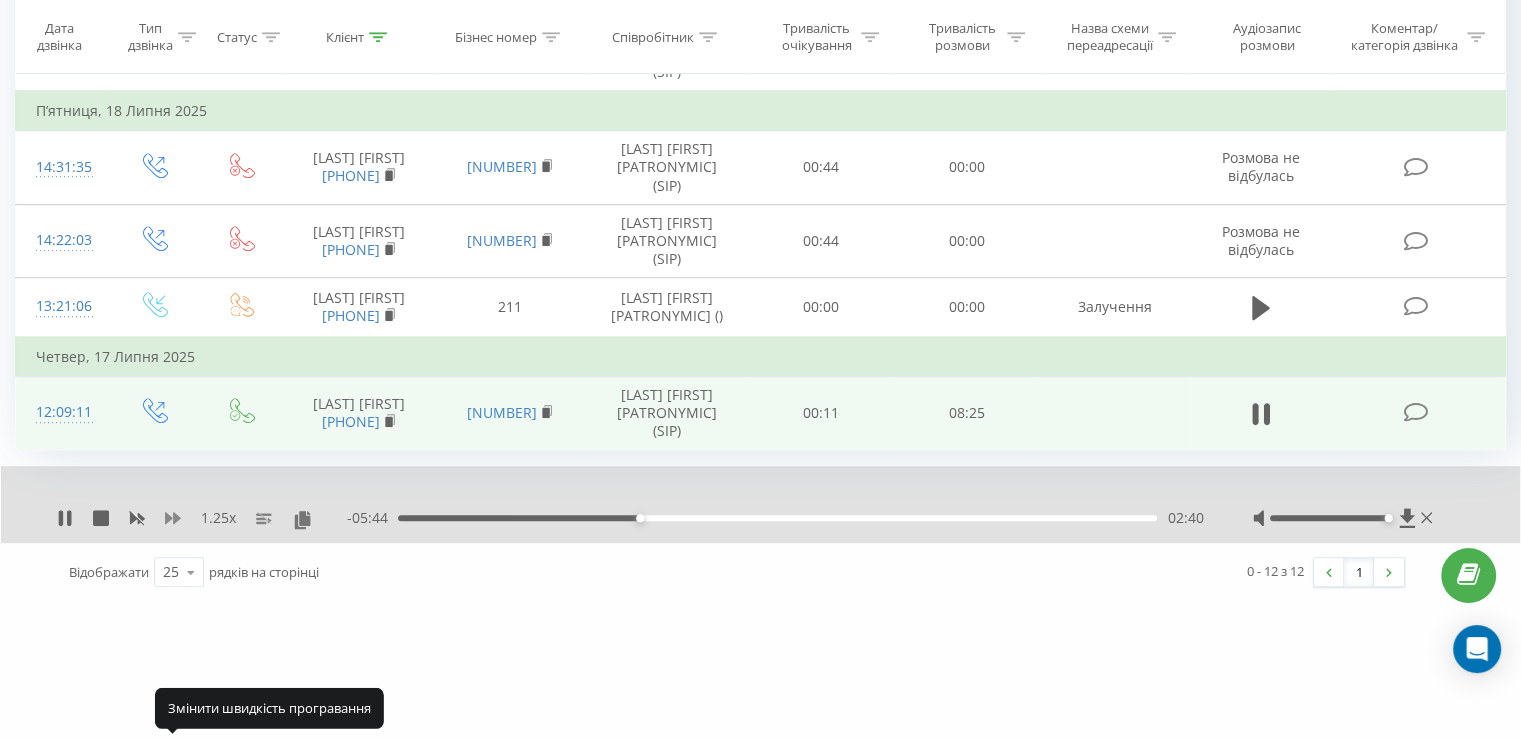click 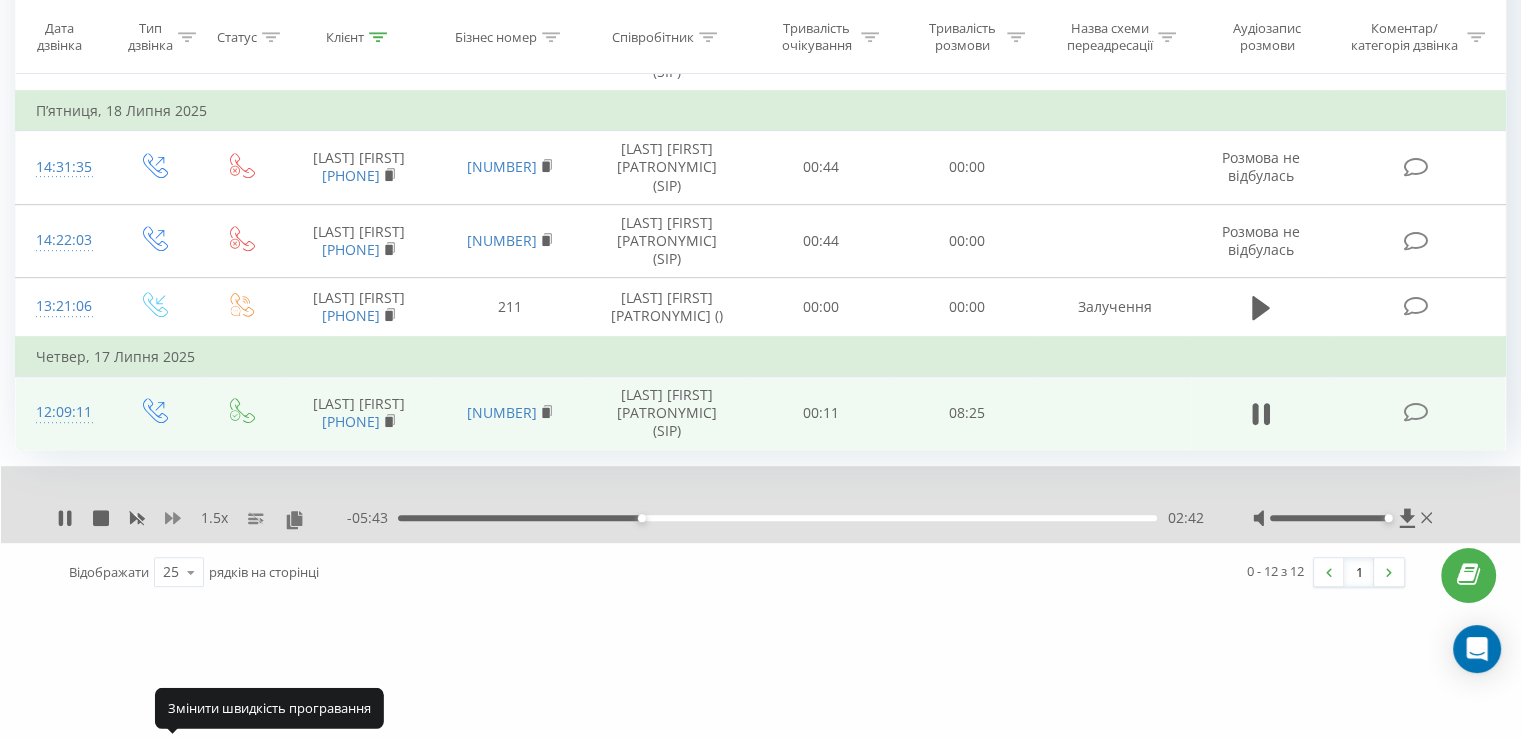 click 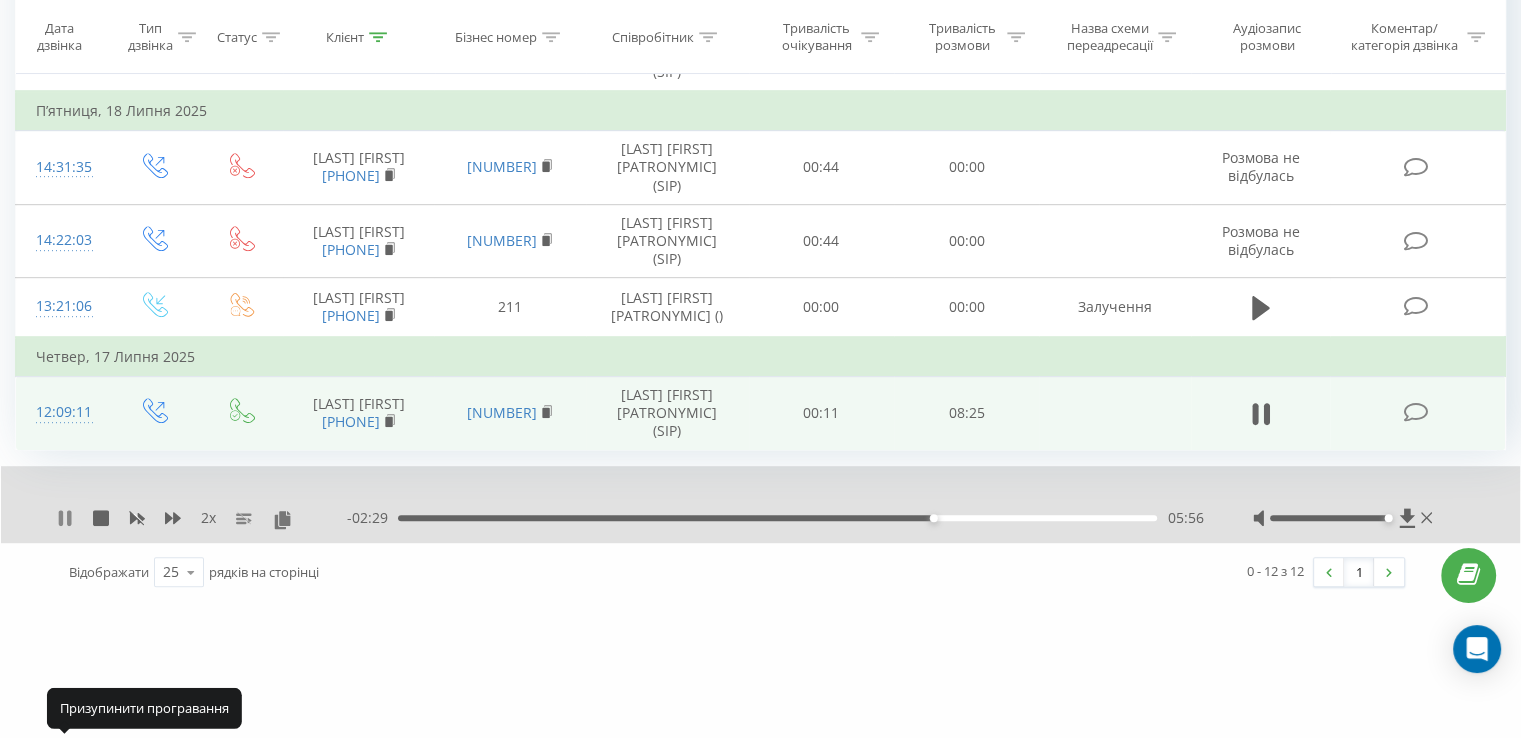 click 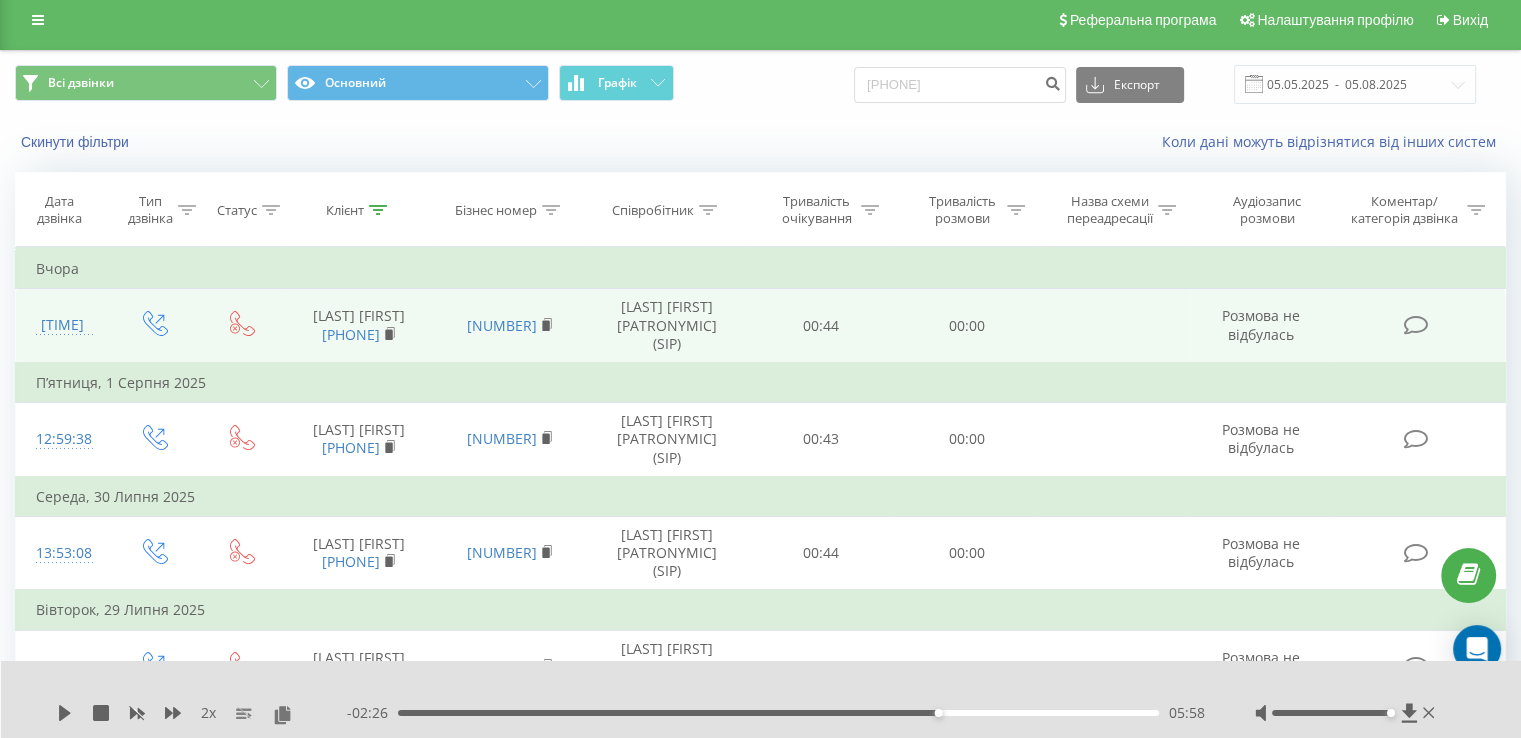 scroll, scrollTop: 0, scrollLeft: 0, axis: both 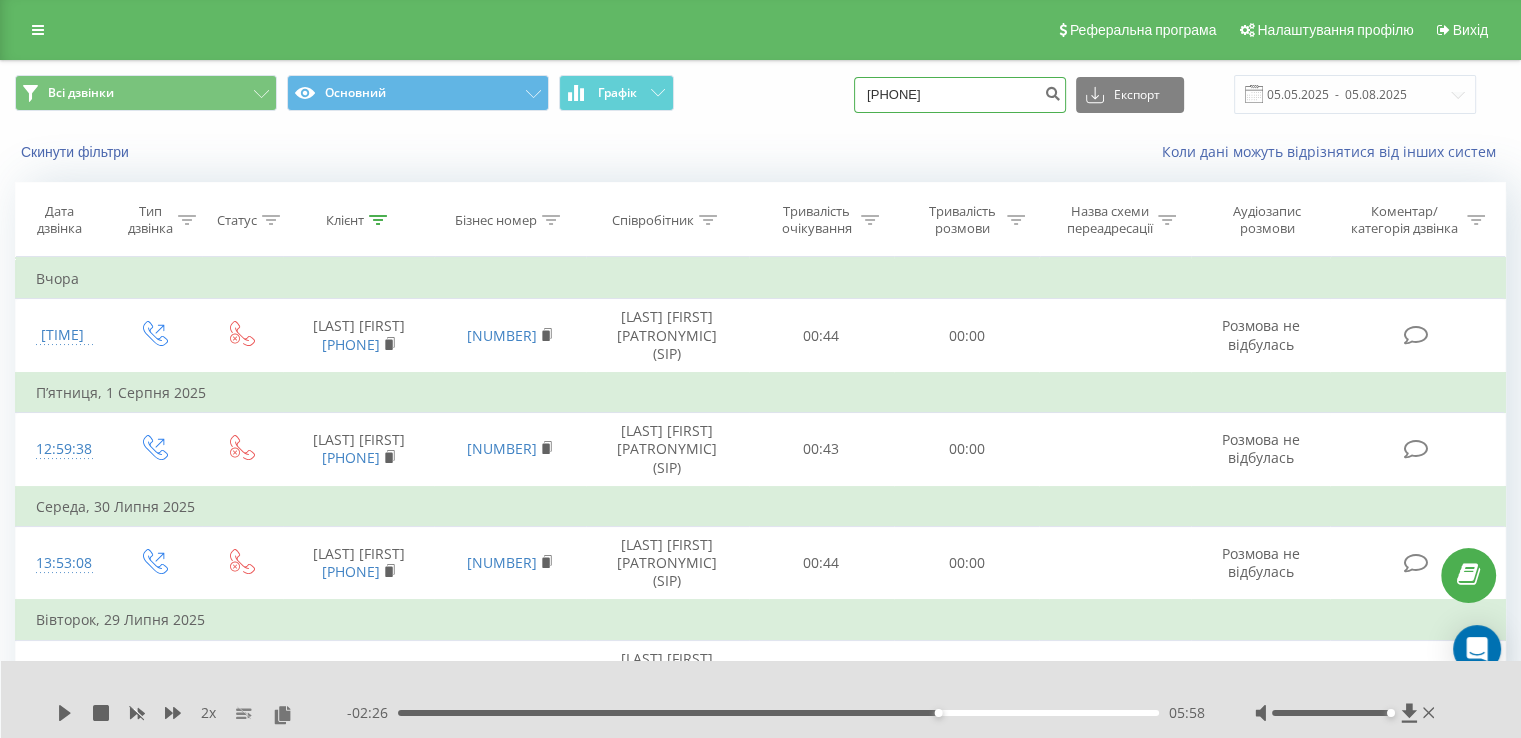 drag, startPoint x: 1004, startPoint y: 92, endPoint x: 878, endPoint y: 92, distance: 126 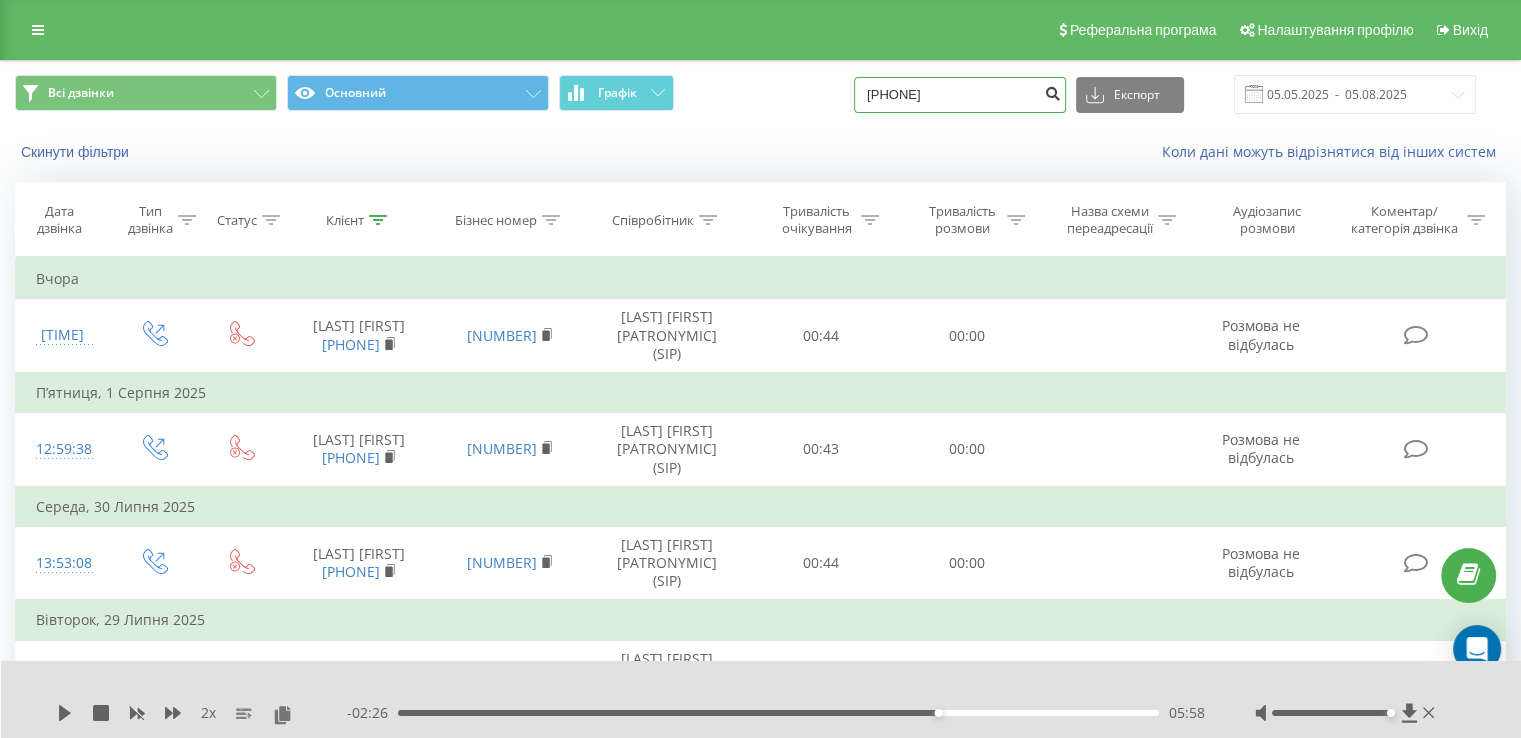 type on "[PHONE]" 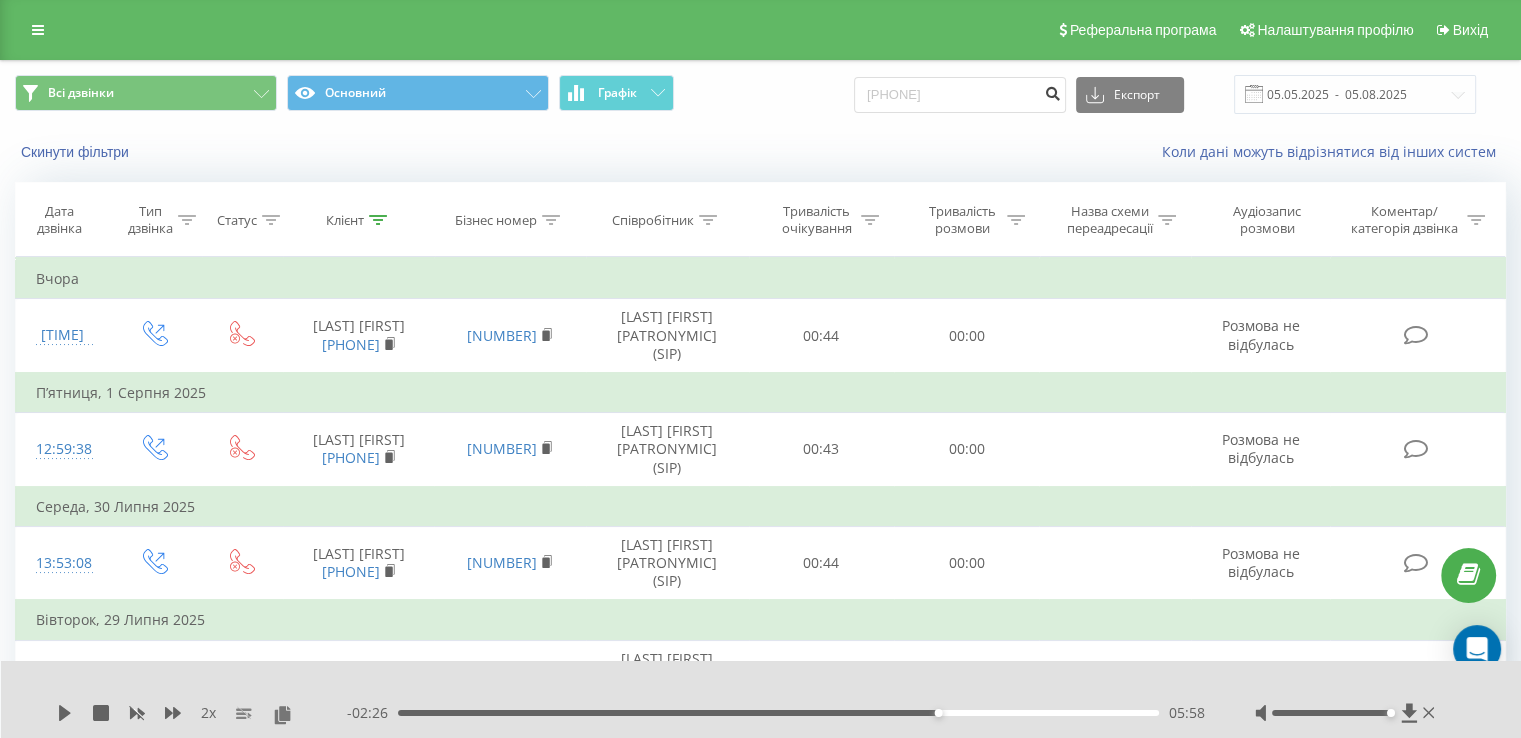 click at bounding box center [1052, 91] 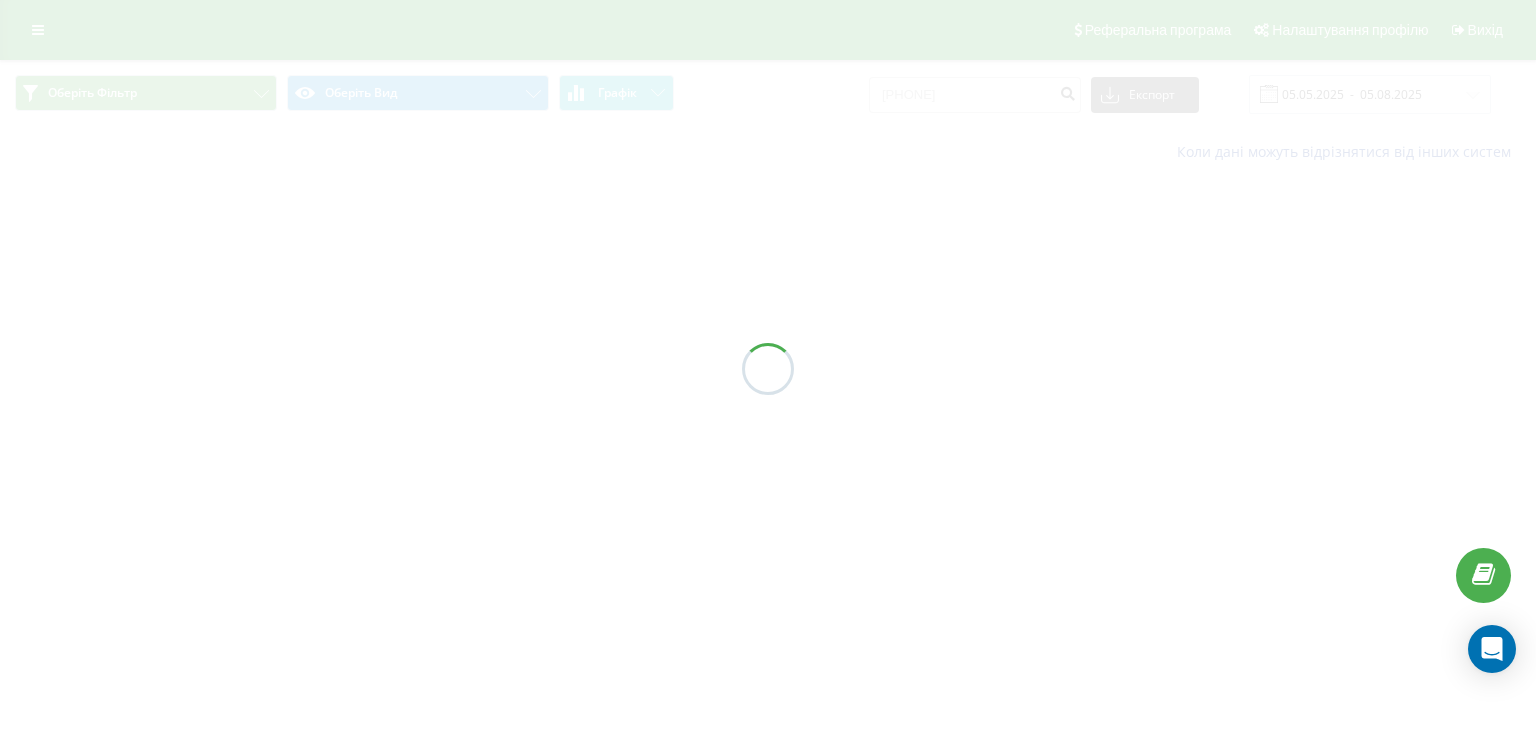 scroll, scrollTop: 0, scrollLeft: 0, axis: both 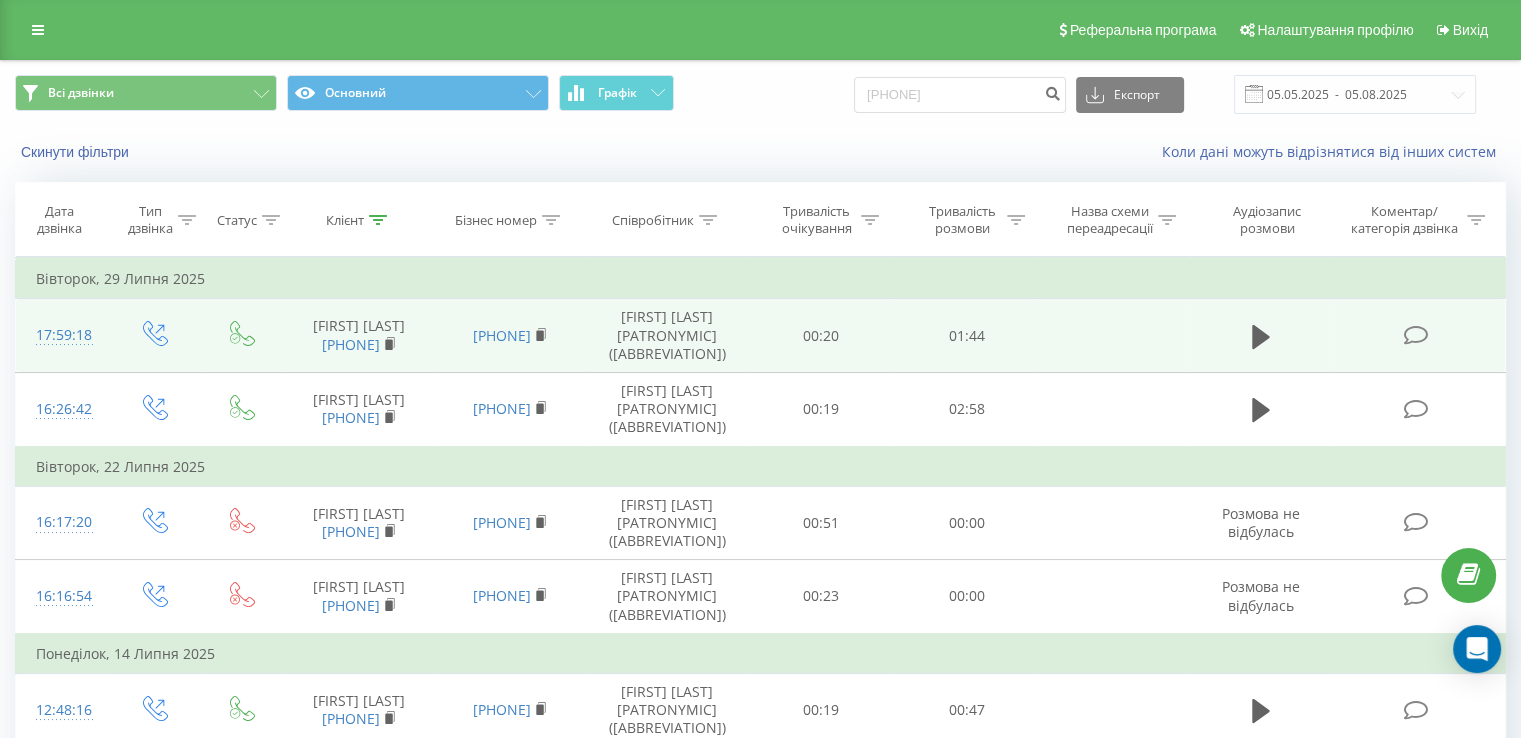 click at bounding box center (1114, 336) 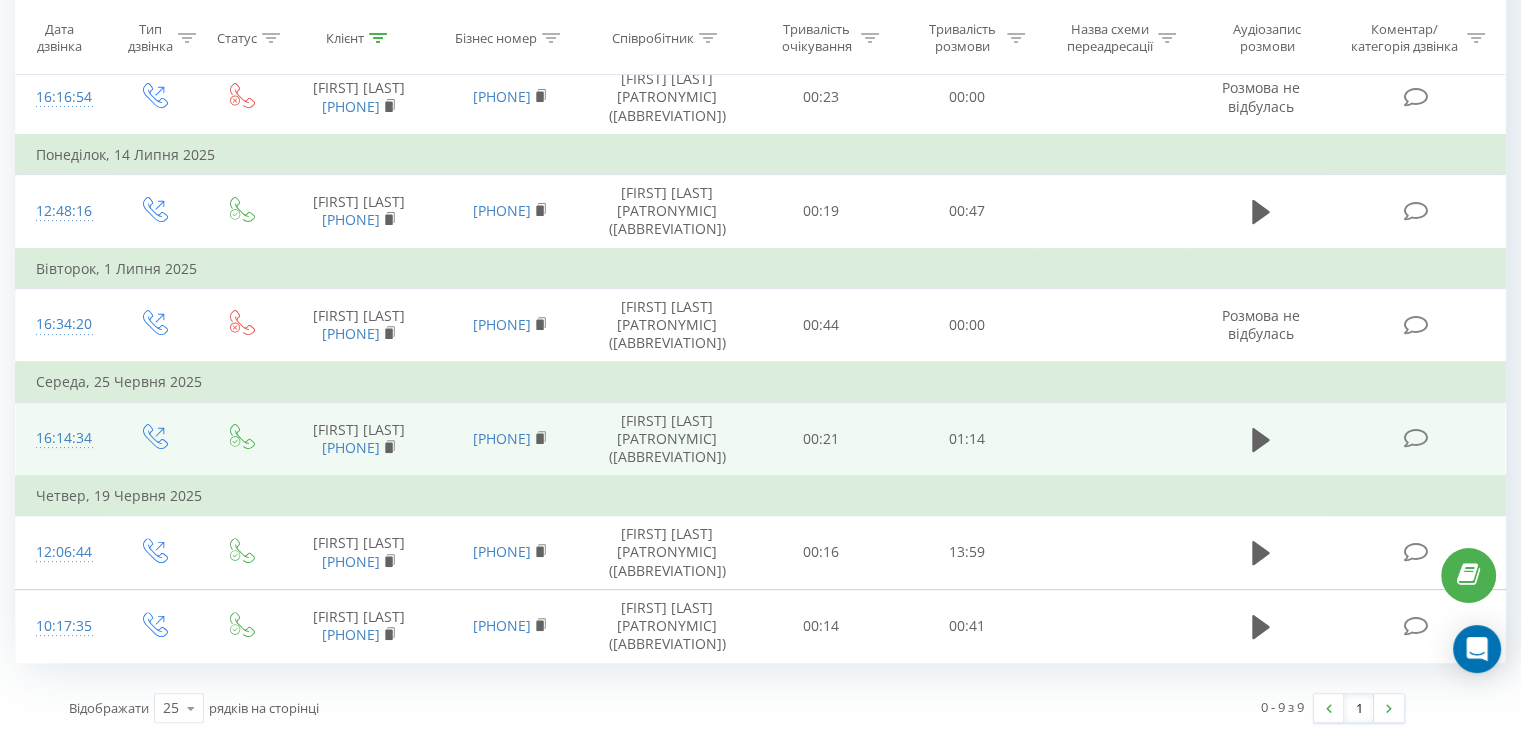 scroll, scrollTop: 659, scrollLeft: 0, axis: vertical 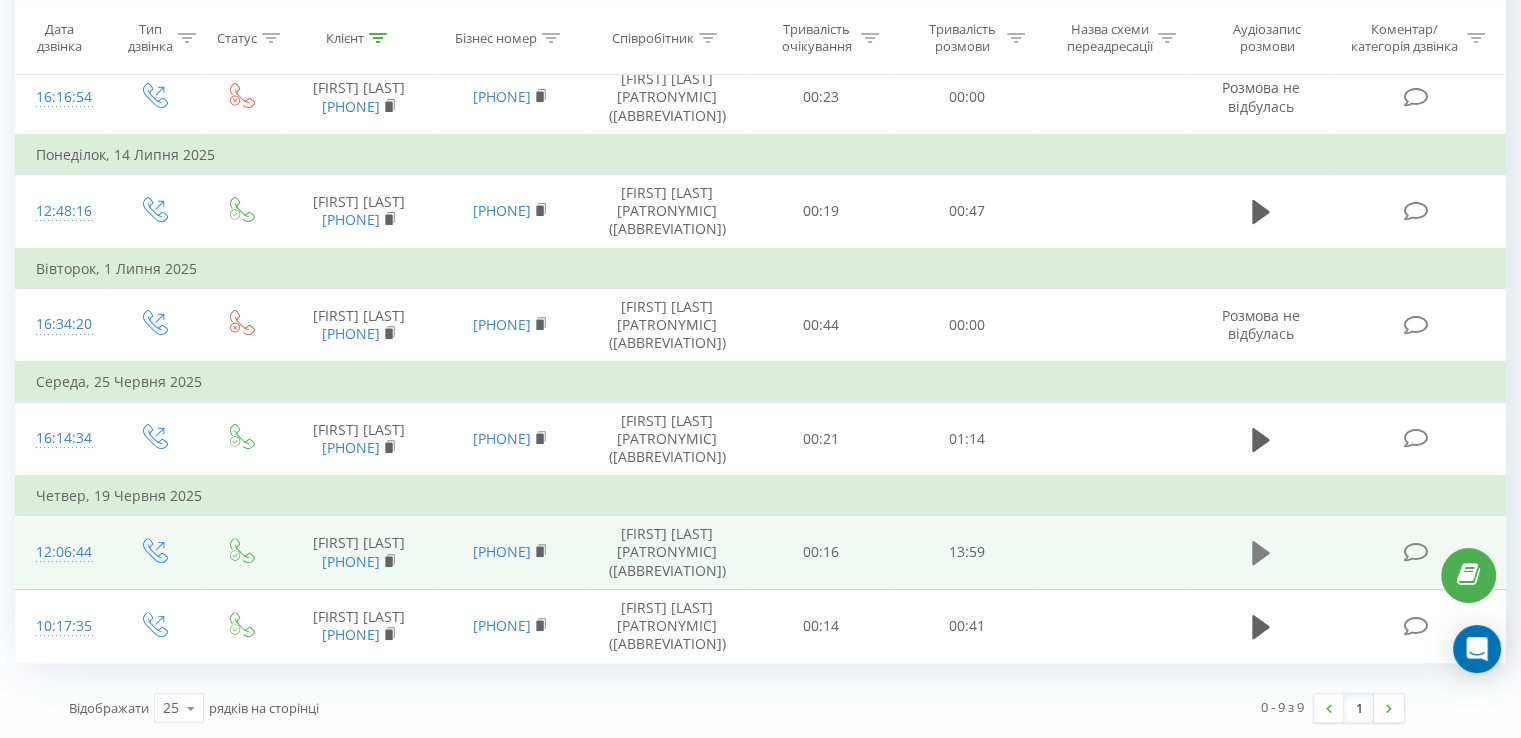 click 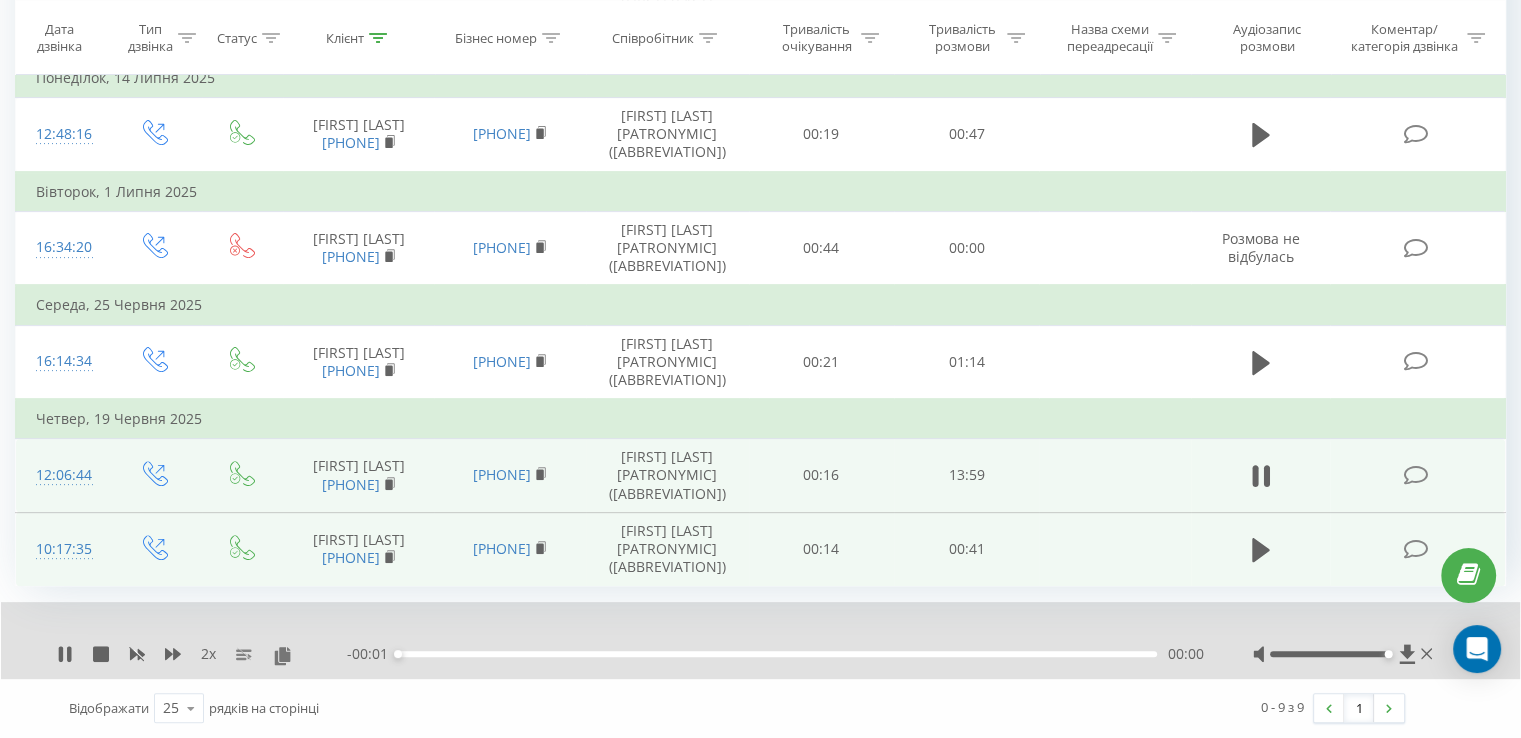 scroll, scrollTop: 736, scrollLeft: 0, axis: vertical 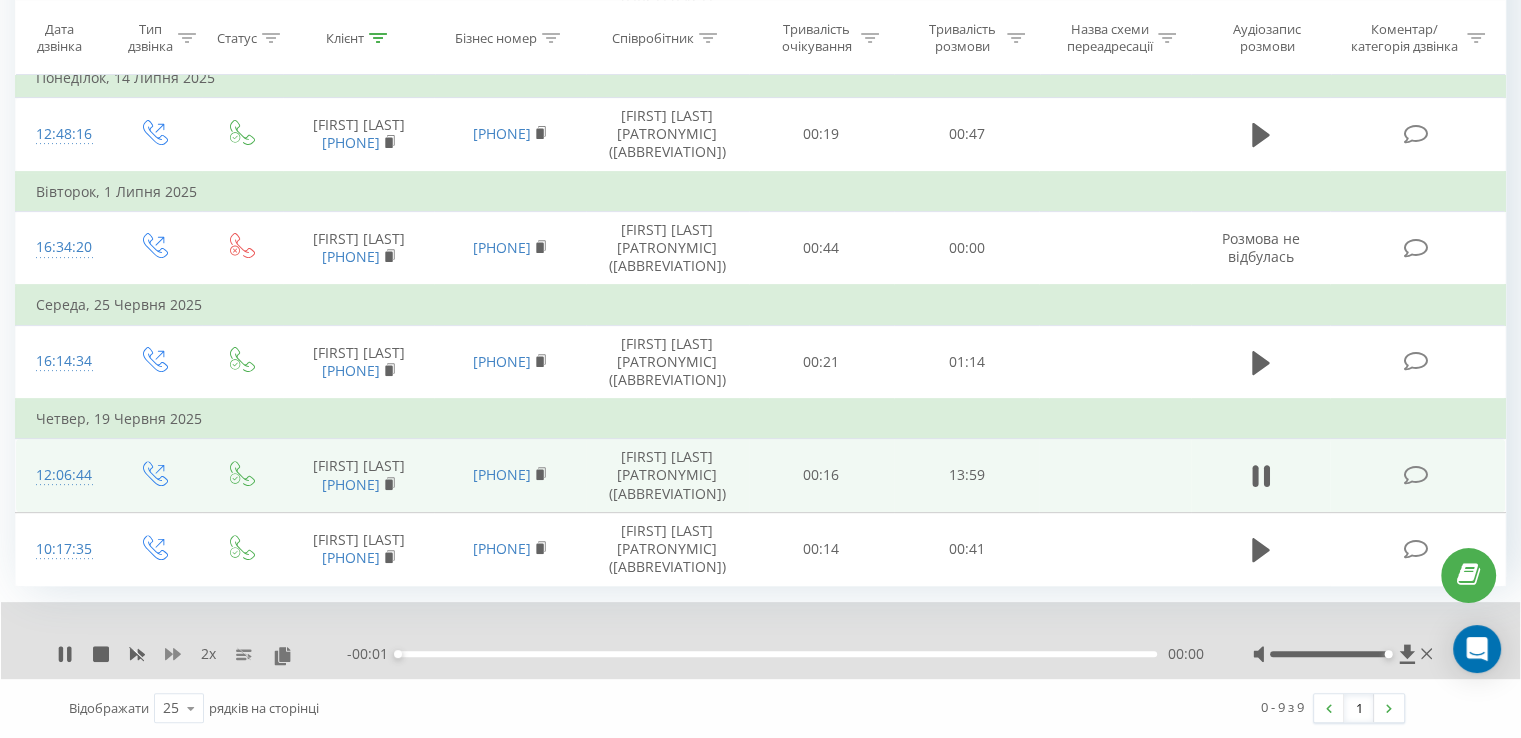 click 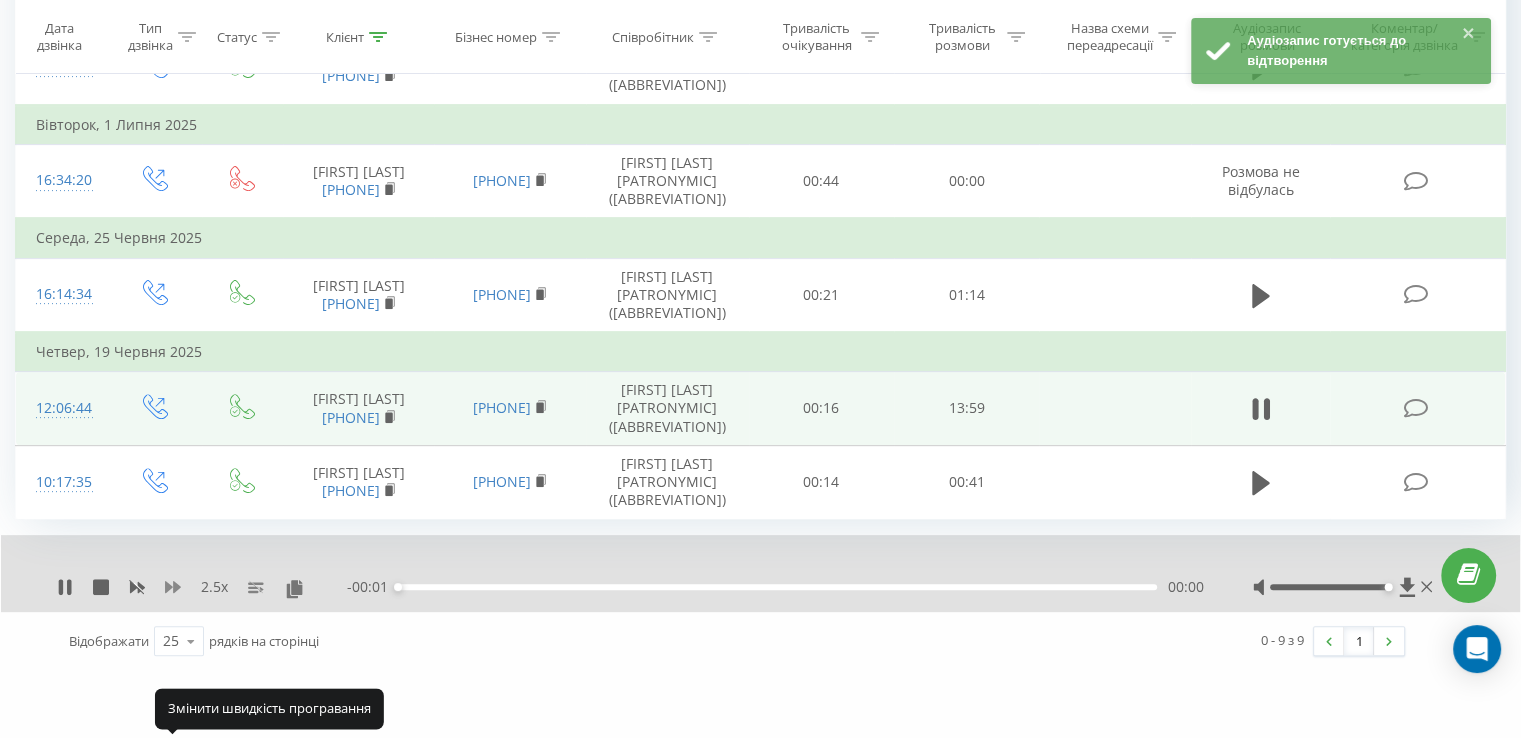 click 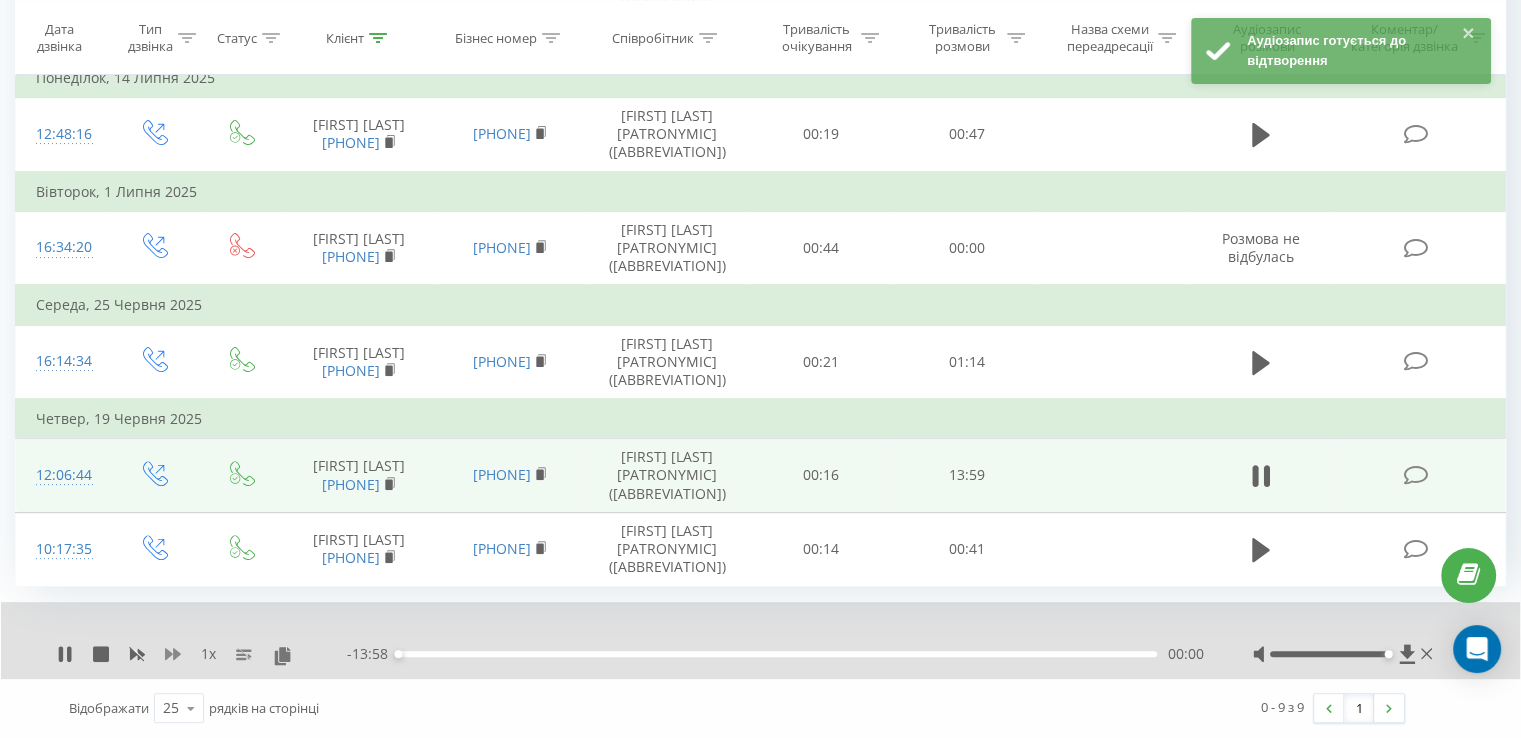 click 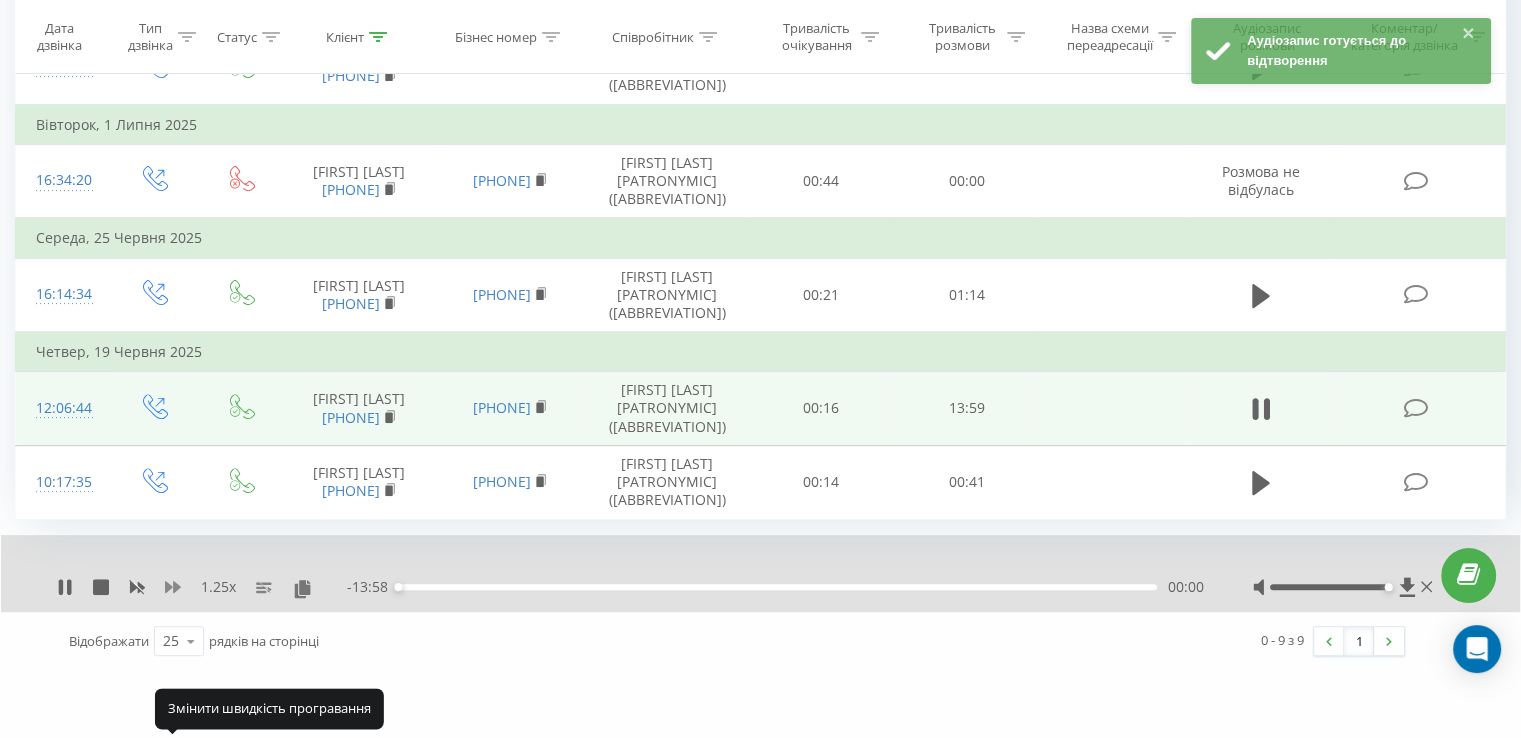 click 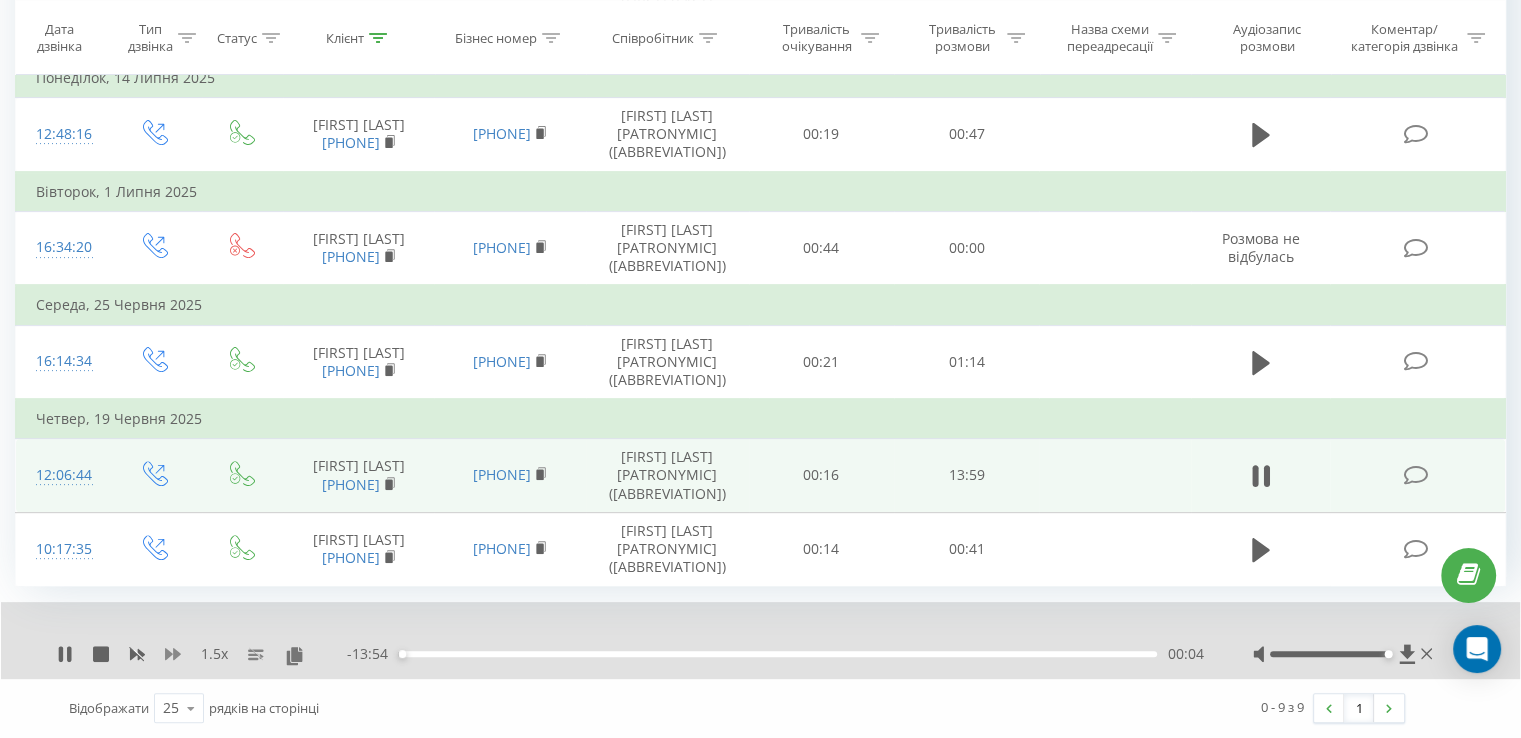 click 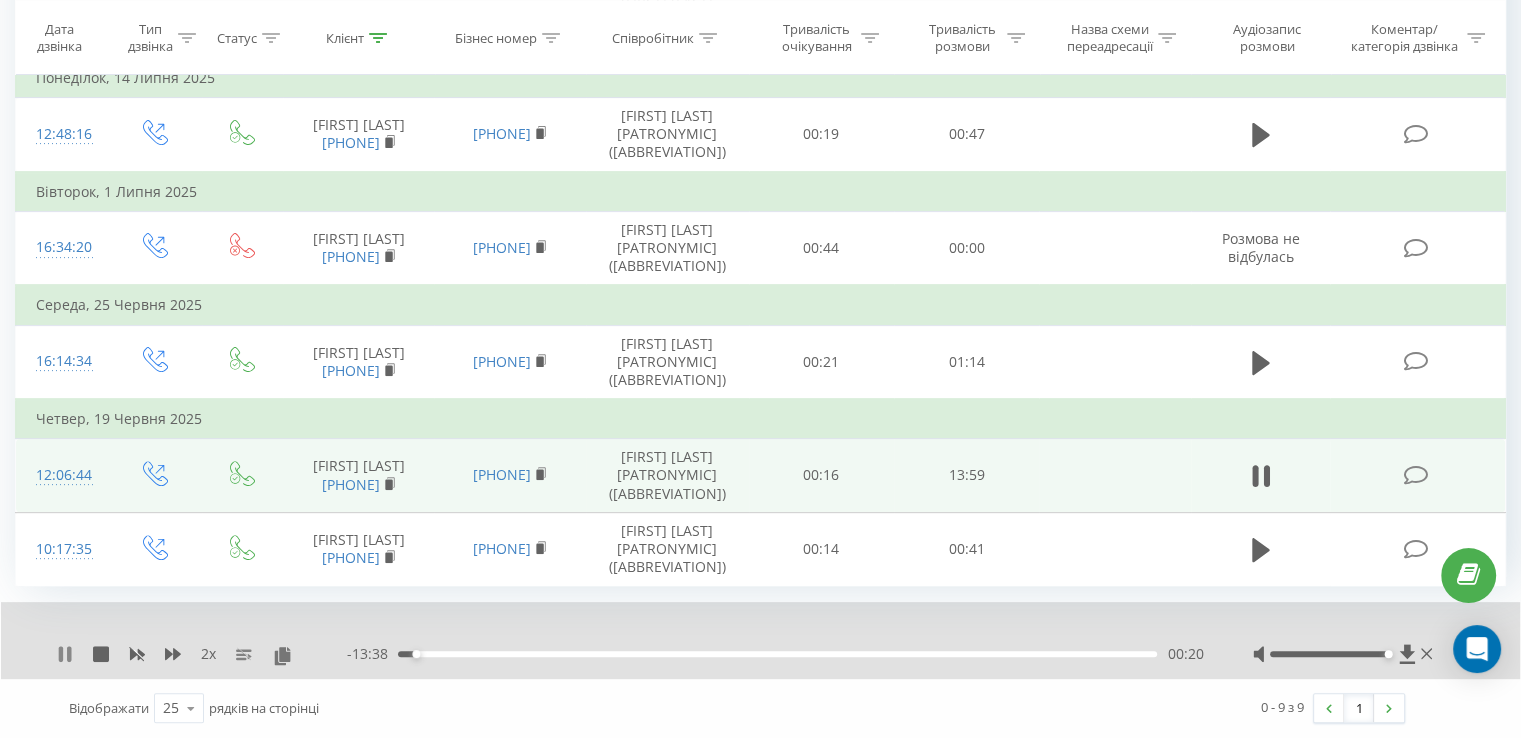 click 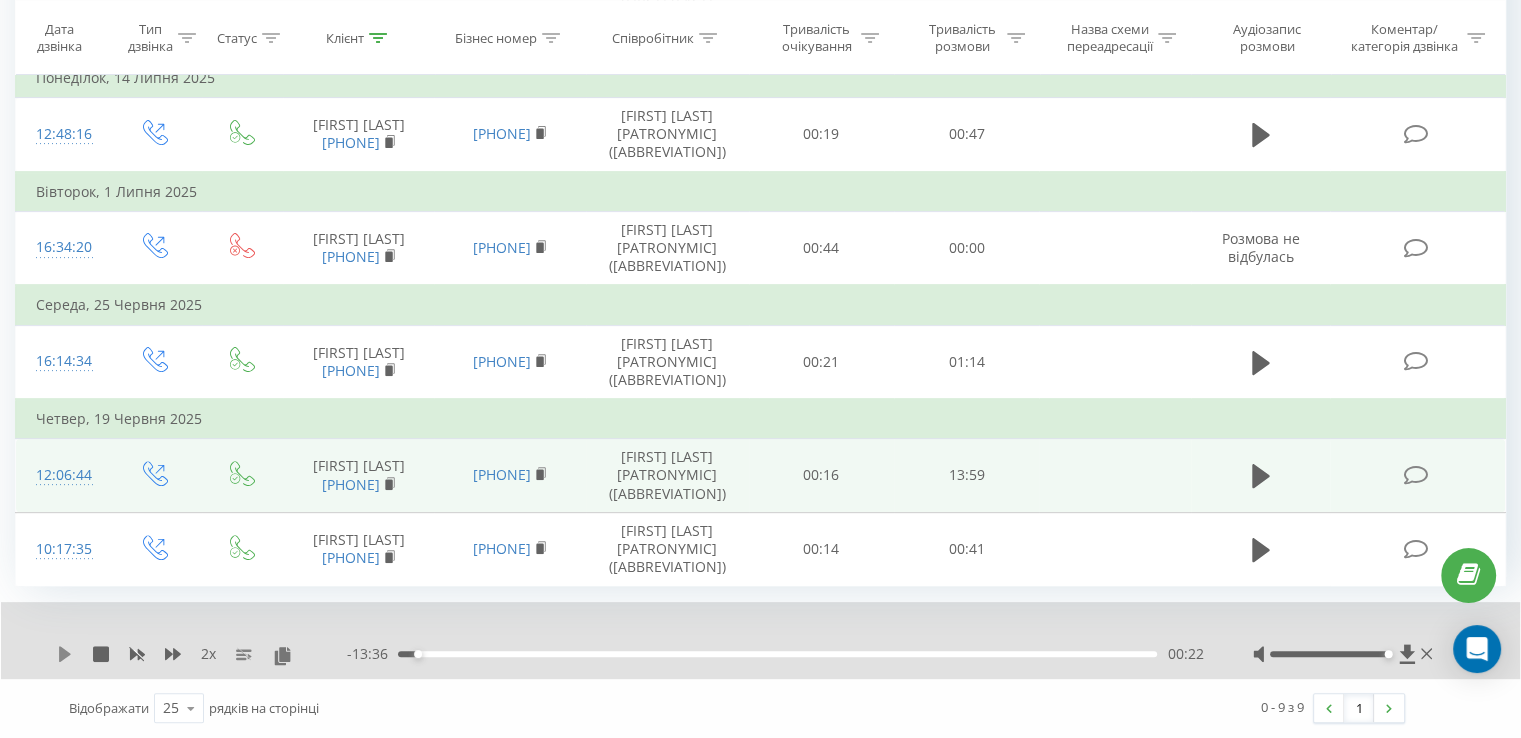 click 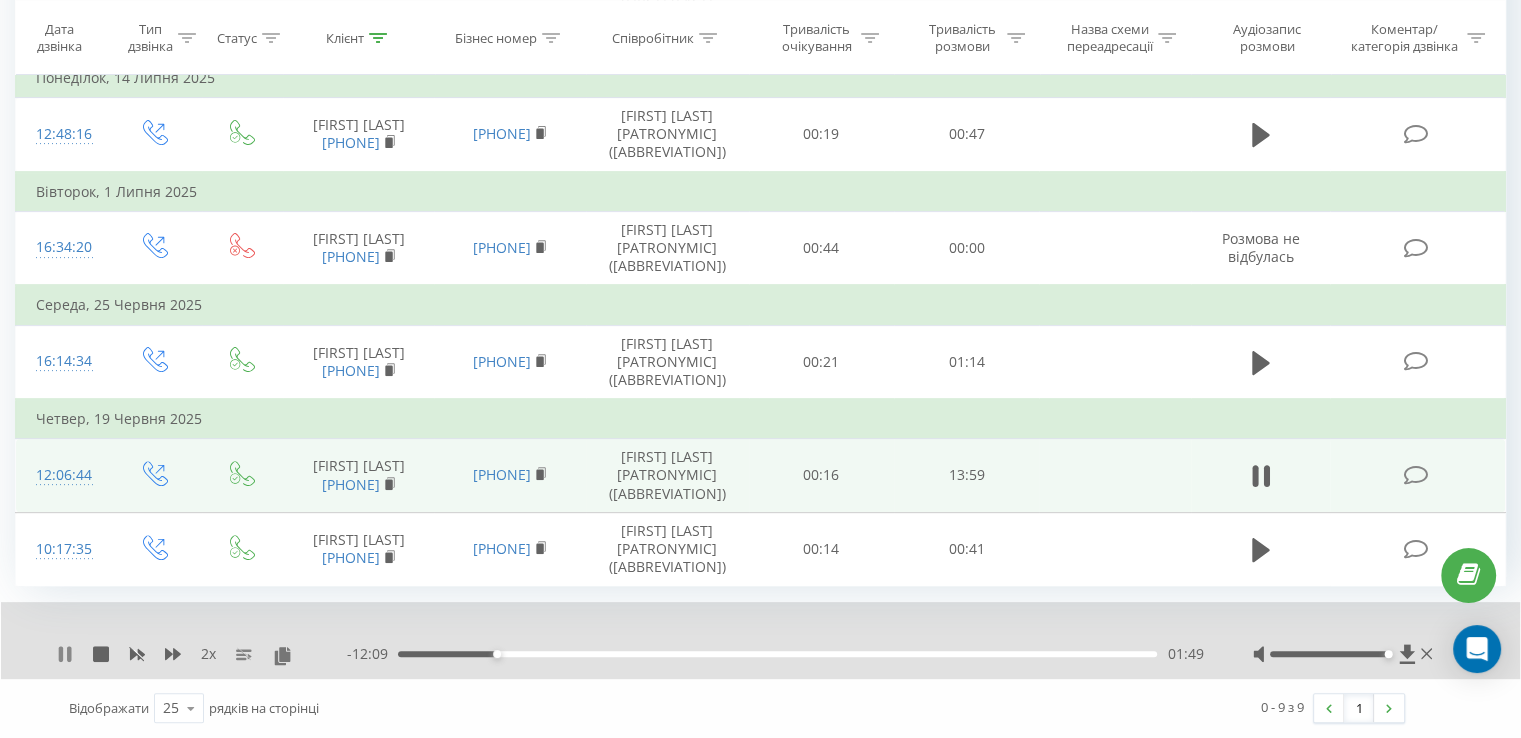 click 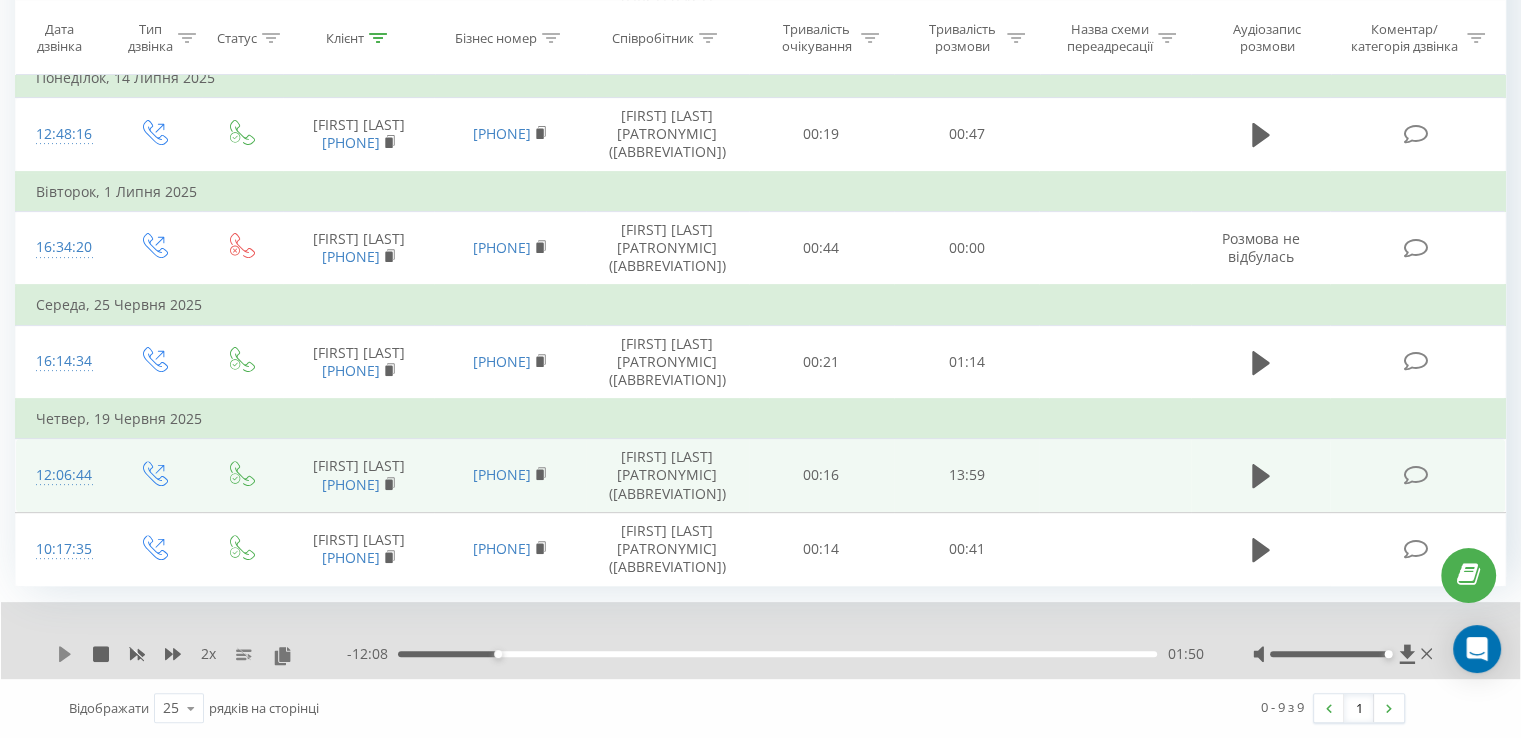 click 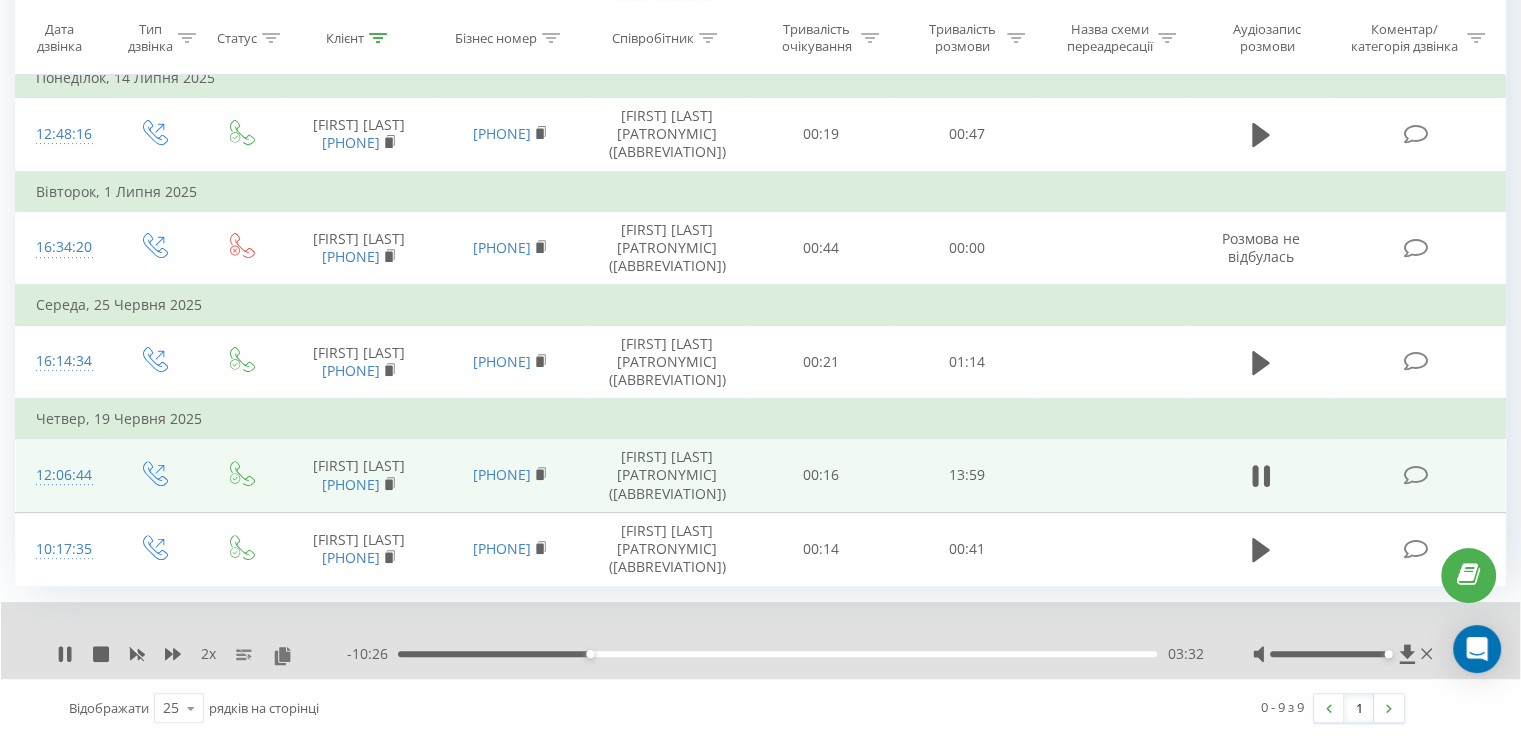 click on "2 x" at bounding box center [202, 654] 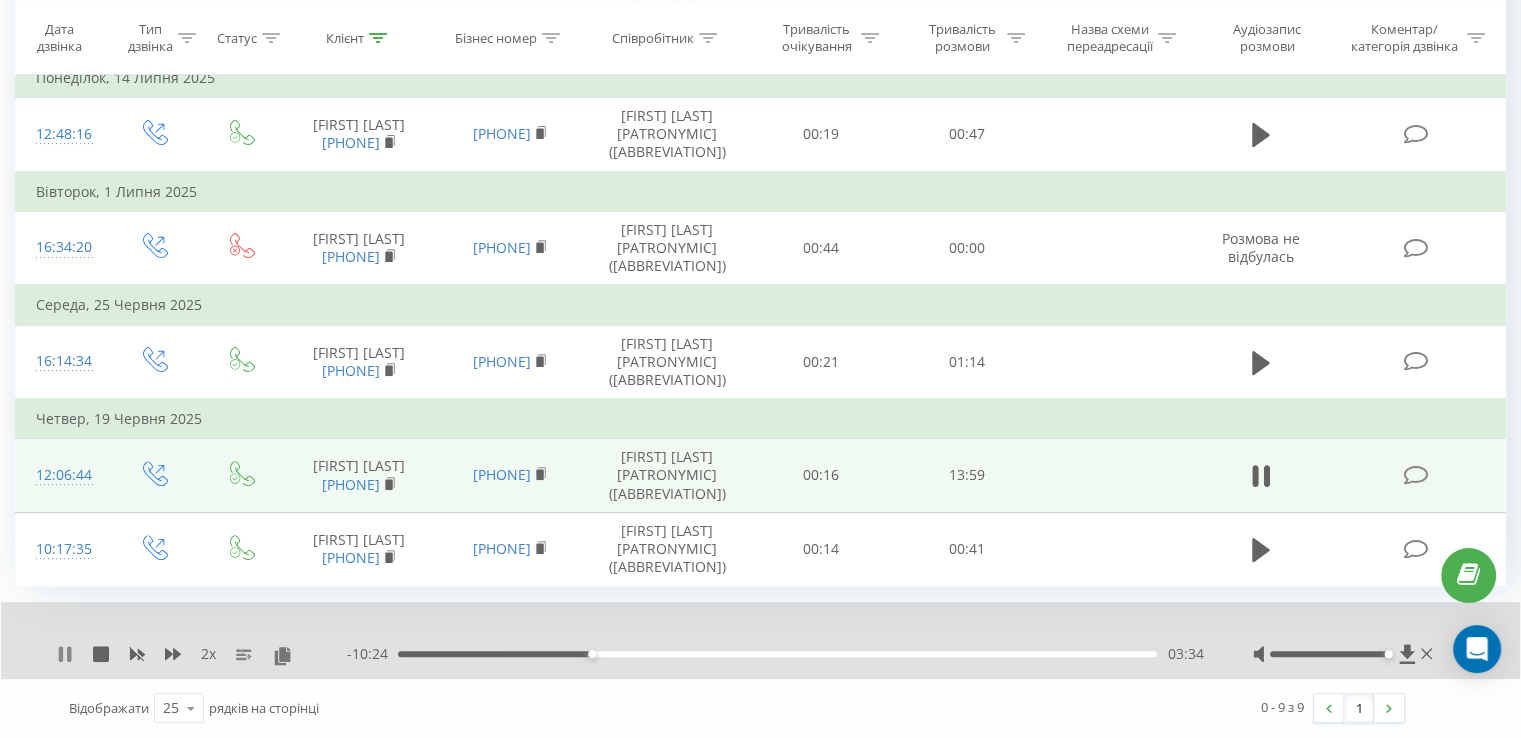 click 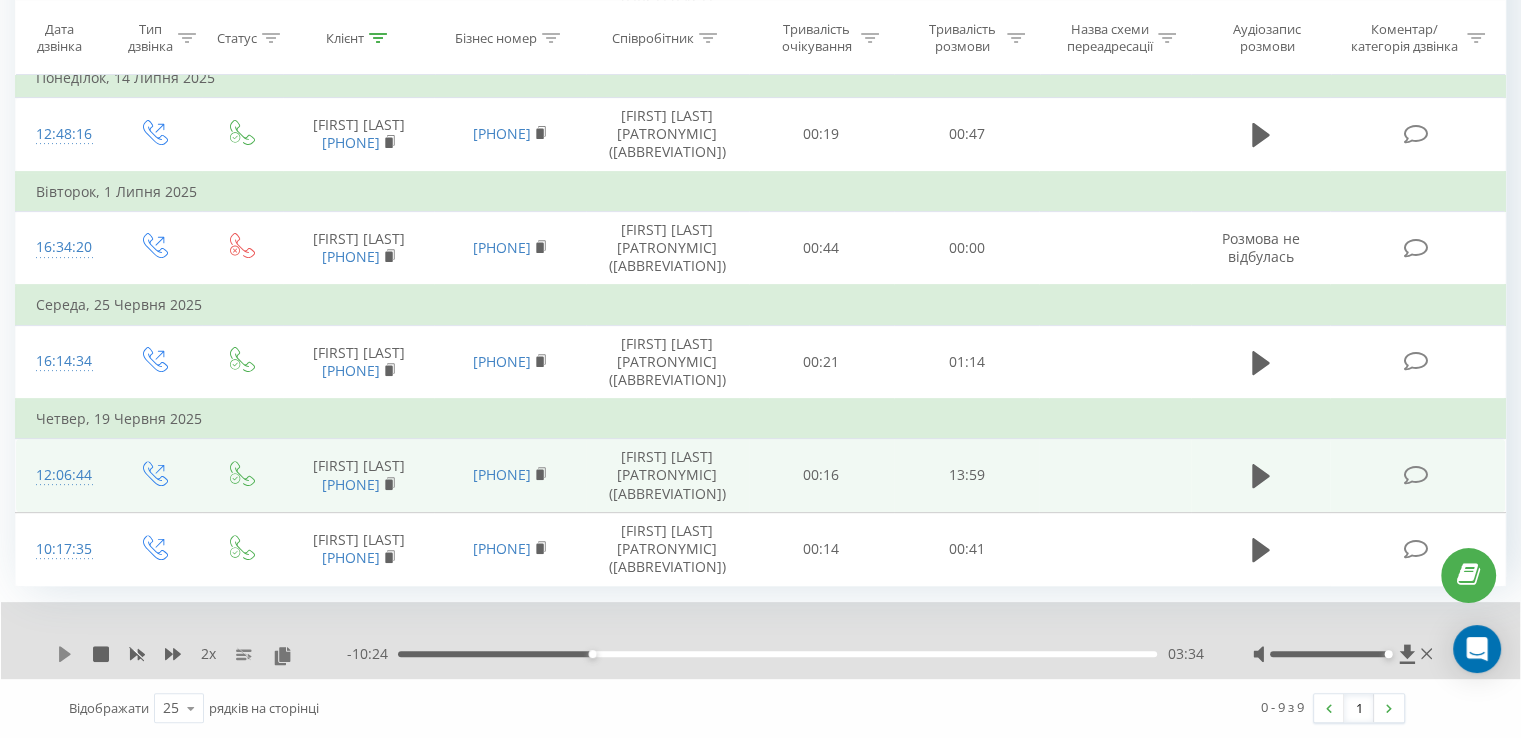 click 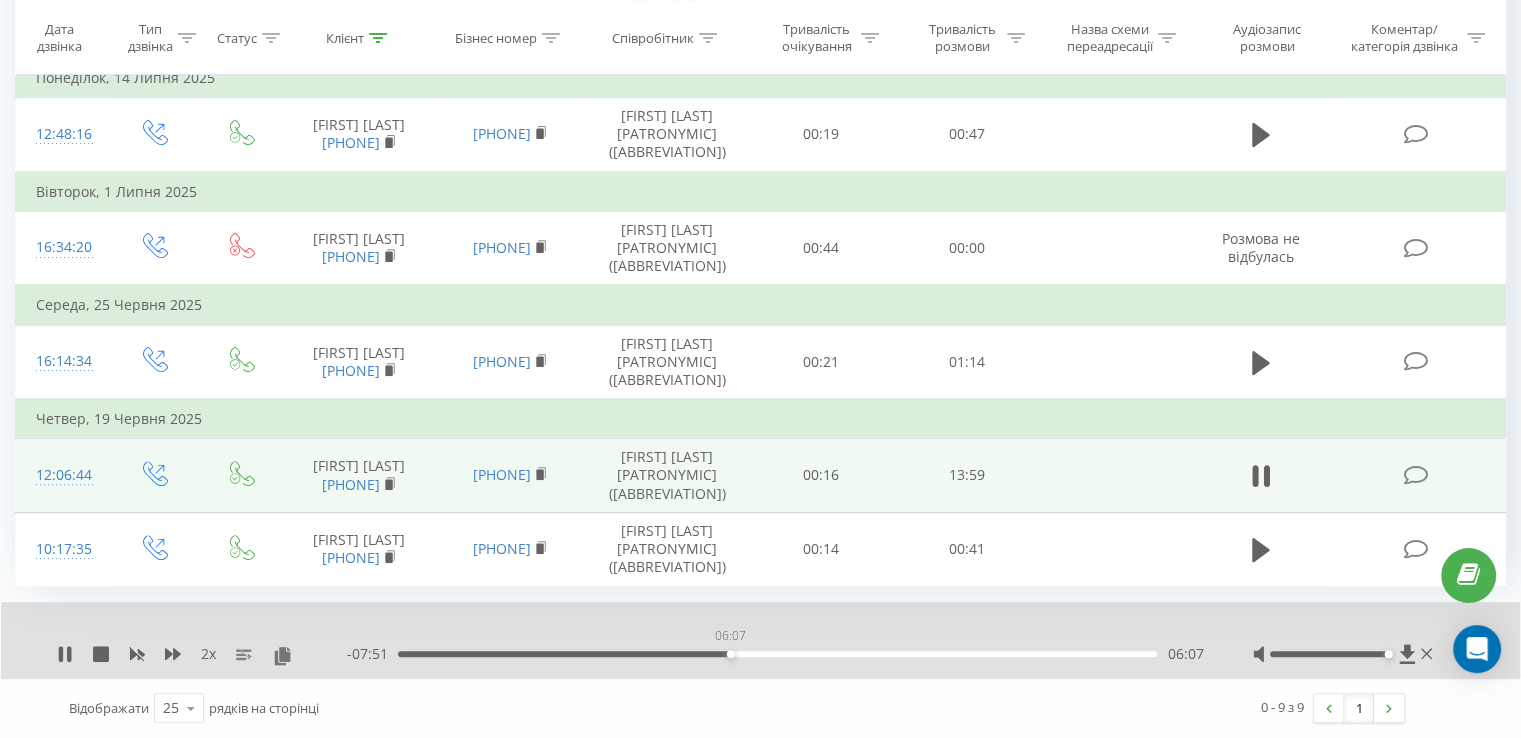 click on "06:07" at bounding box center [777, 654] 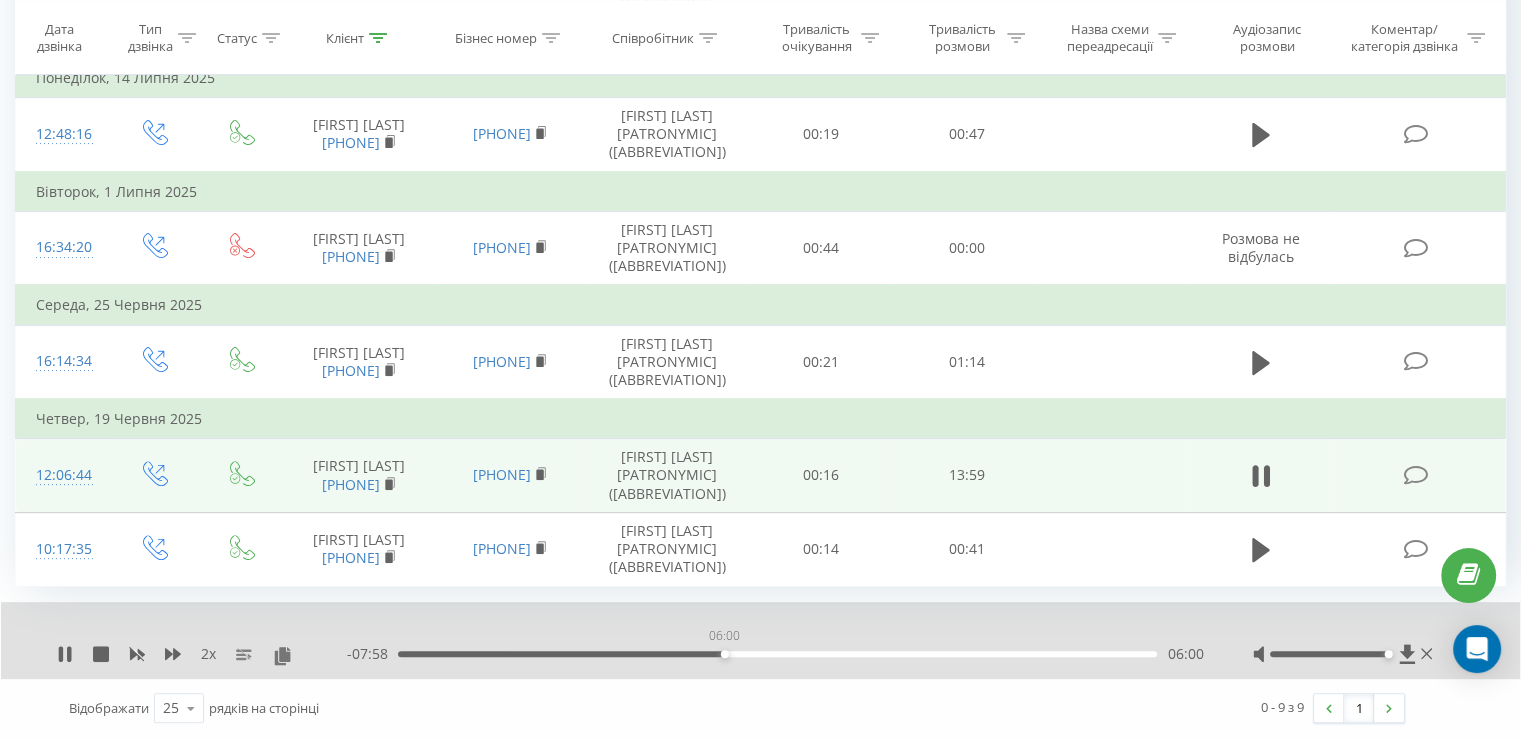 click on "06:00" at bounding box center [777, 654] 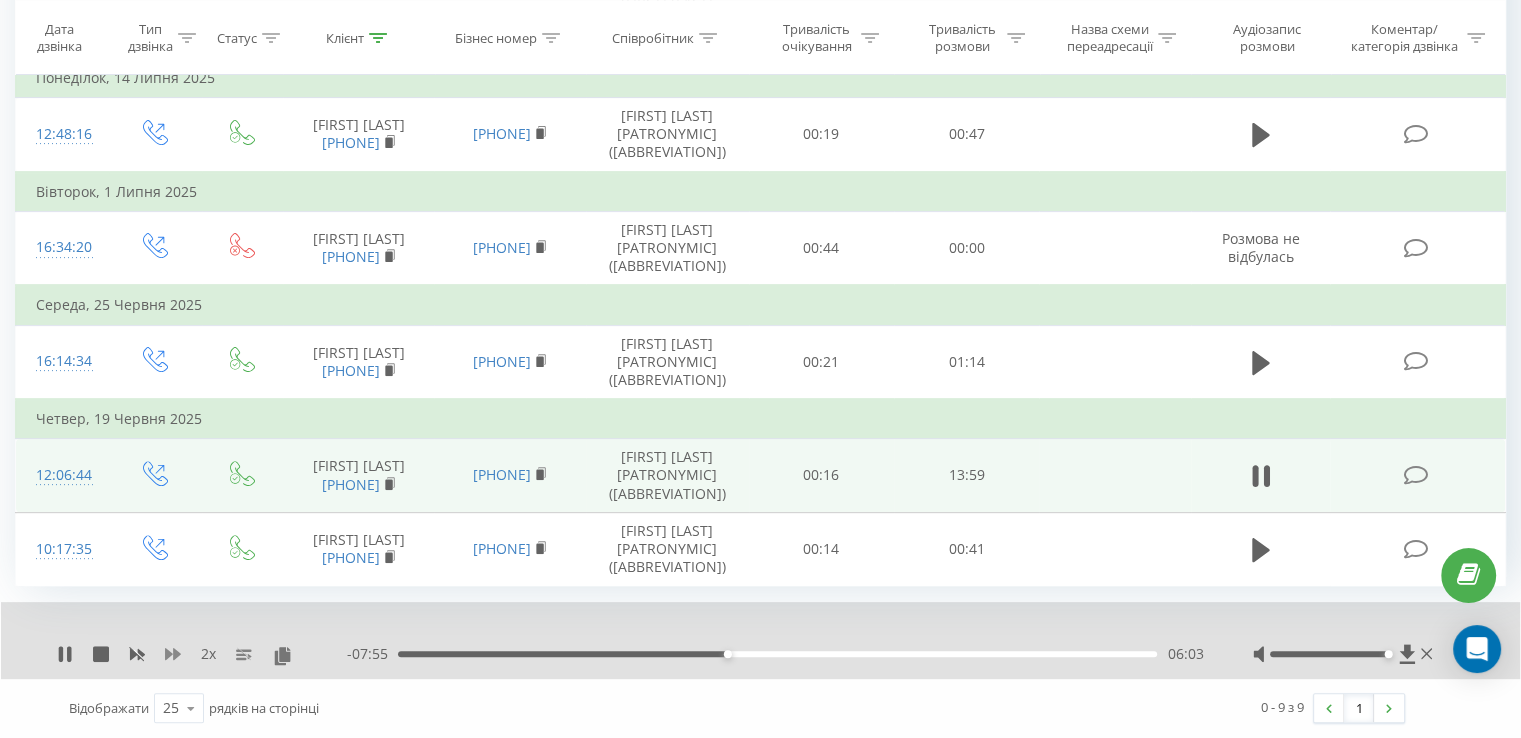click 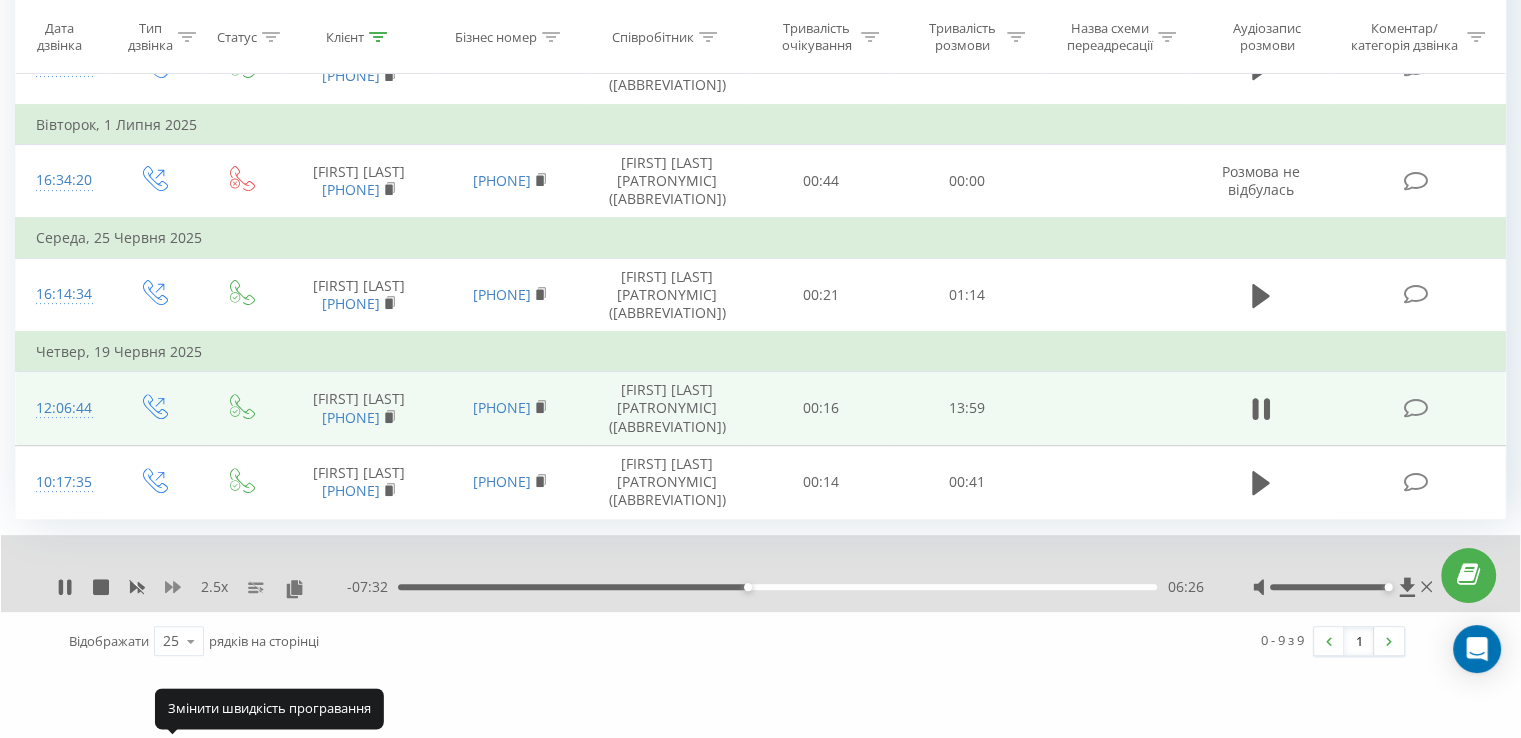 click 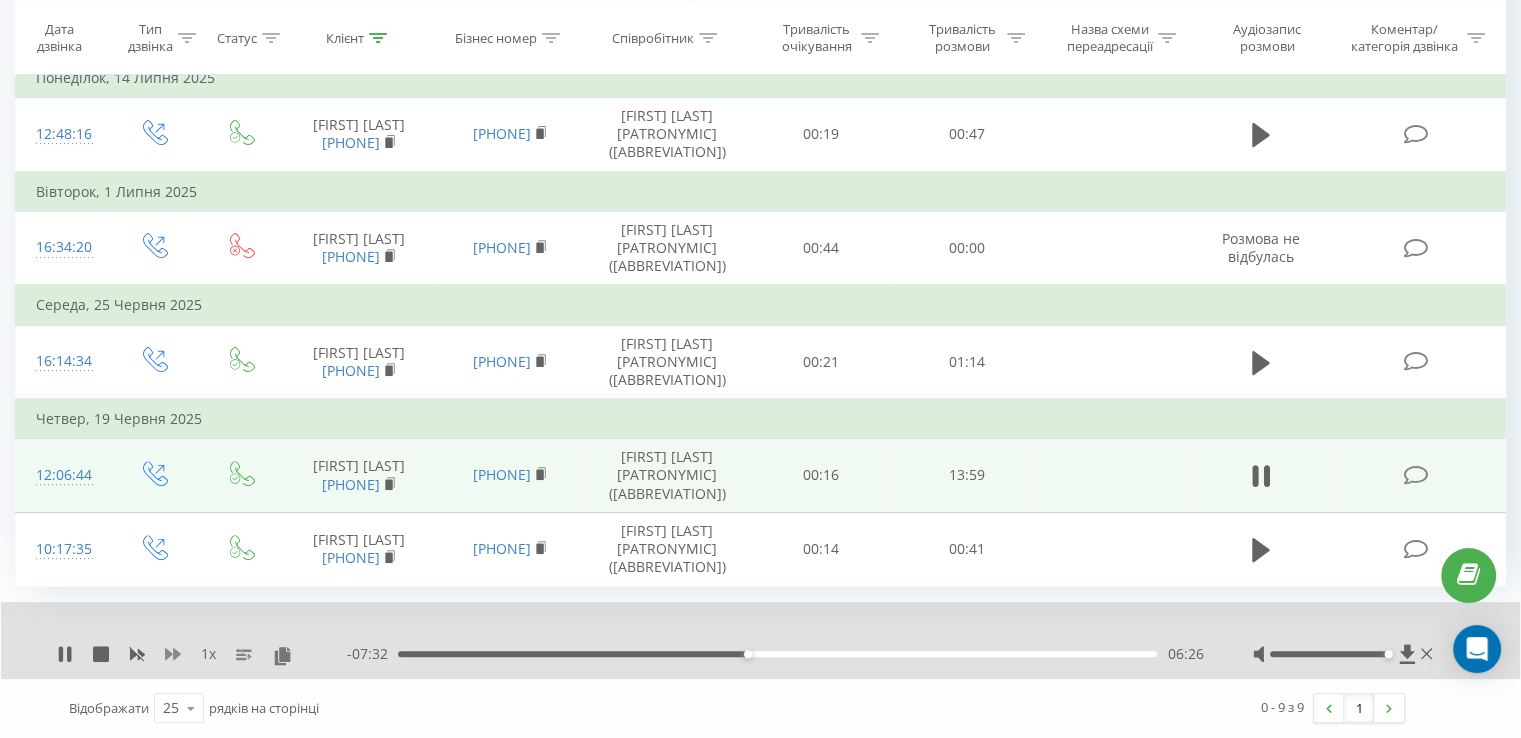 click 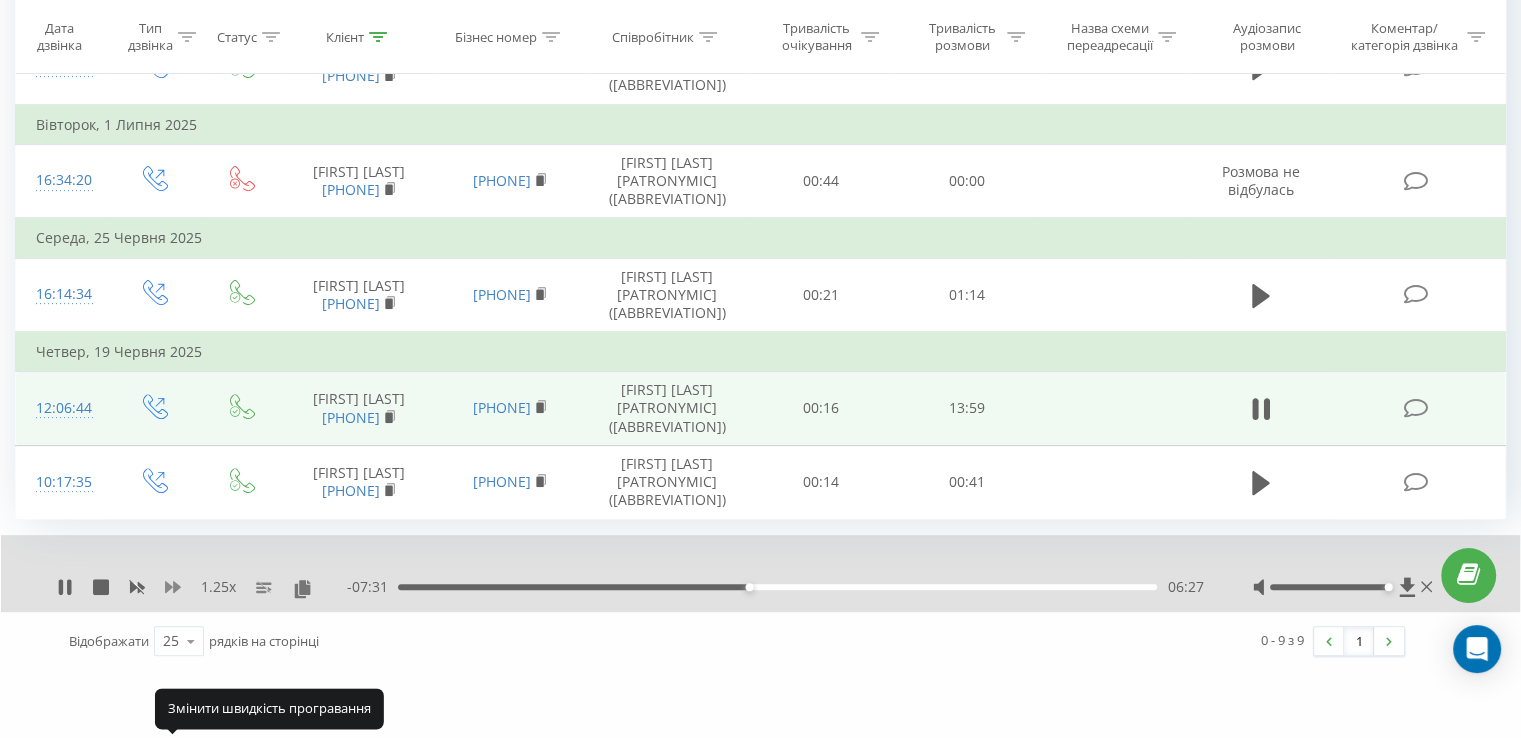click 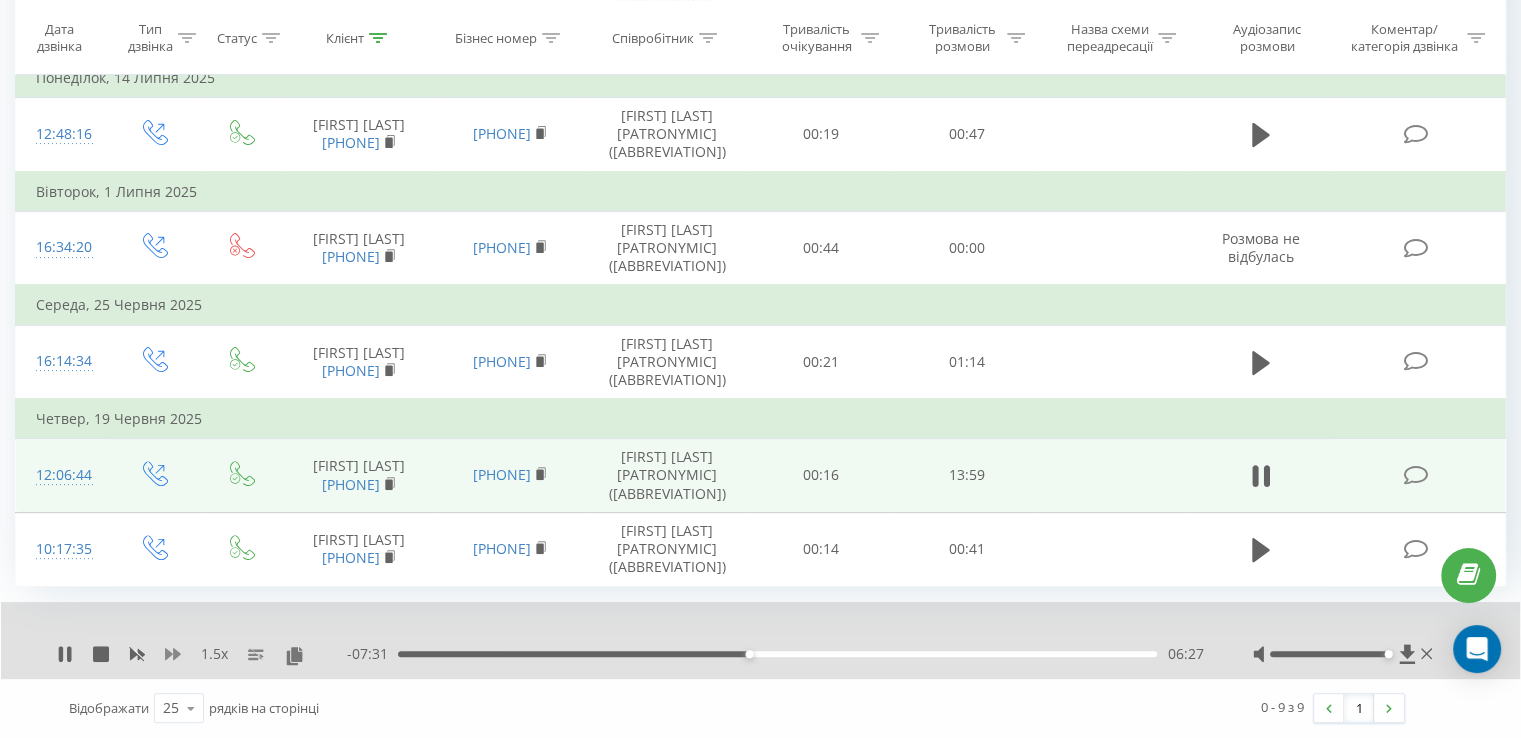 click 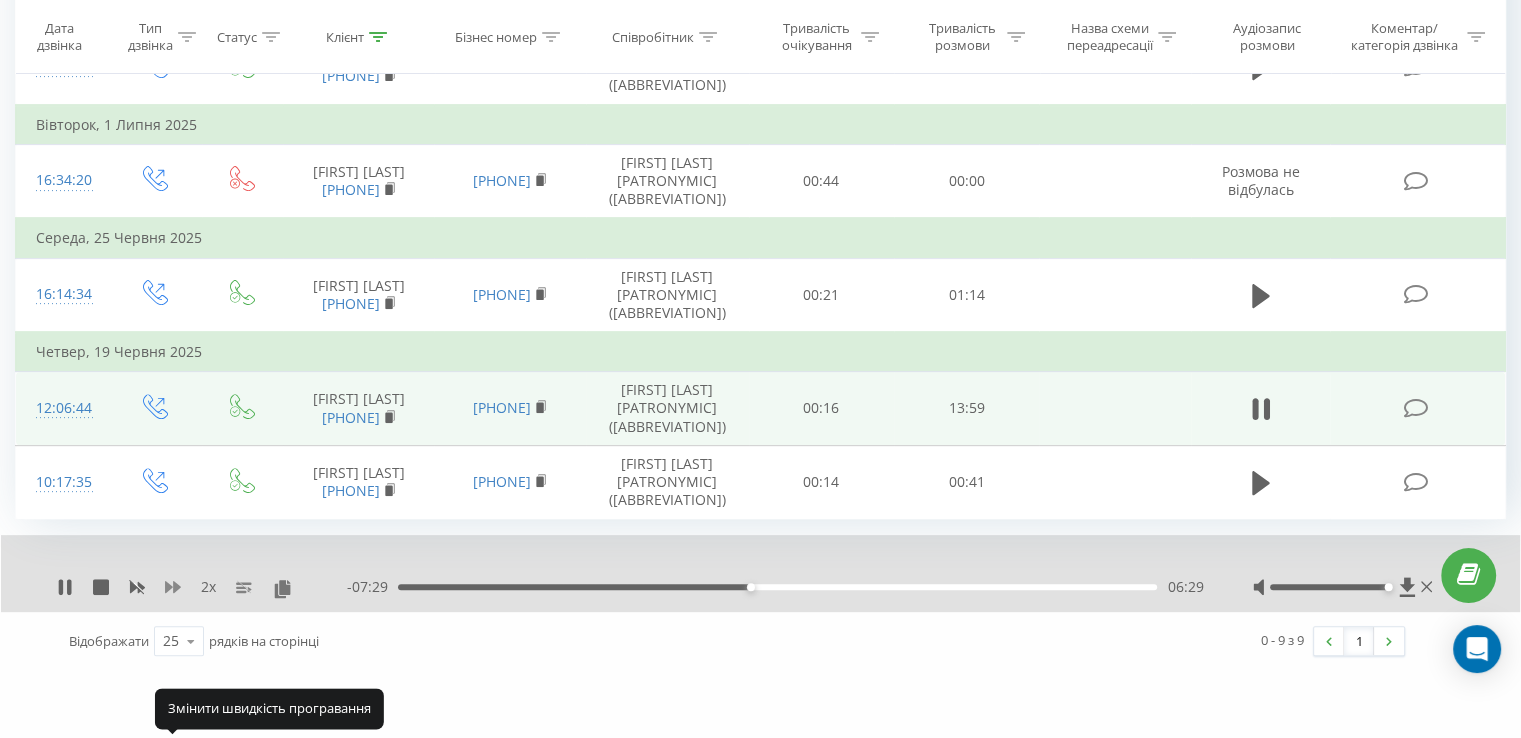 click 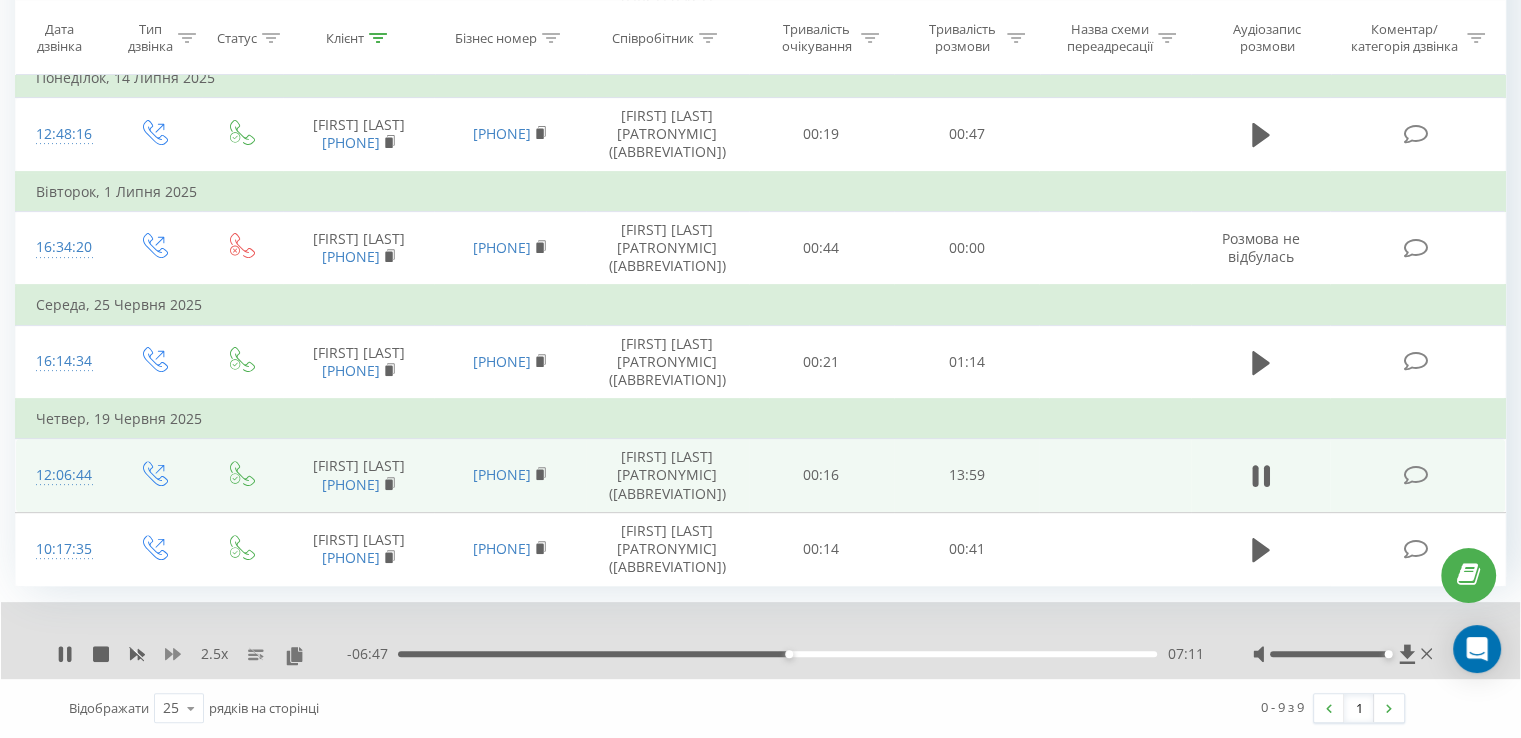 click 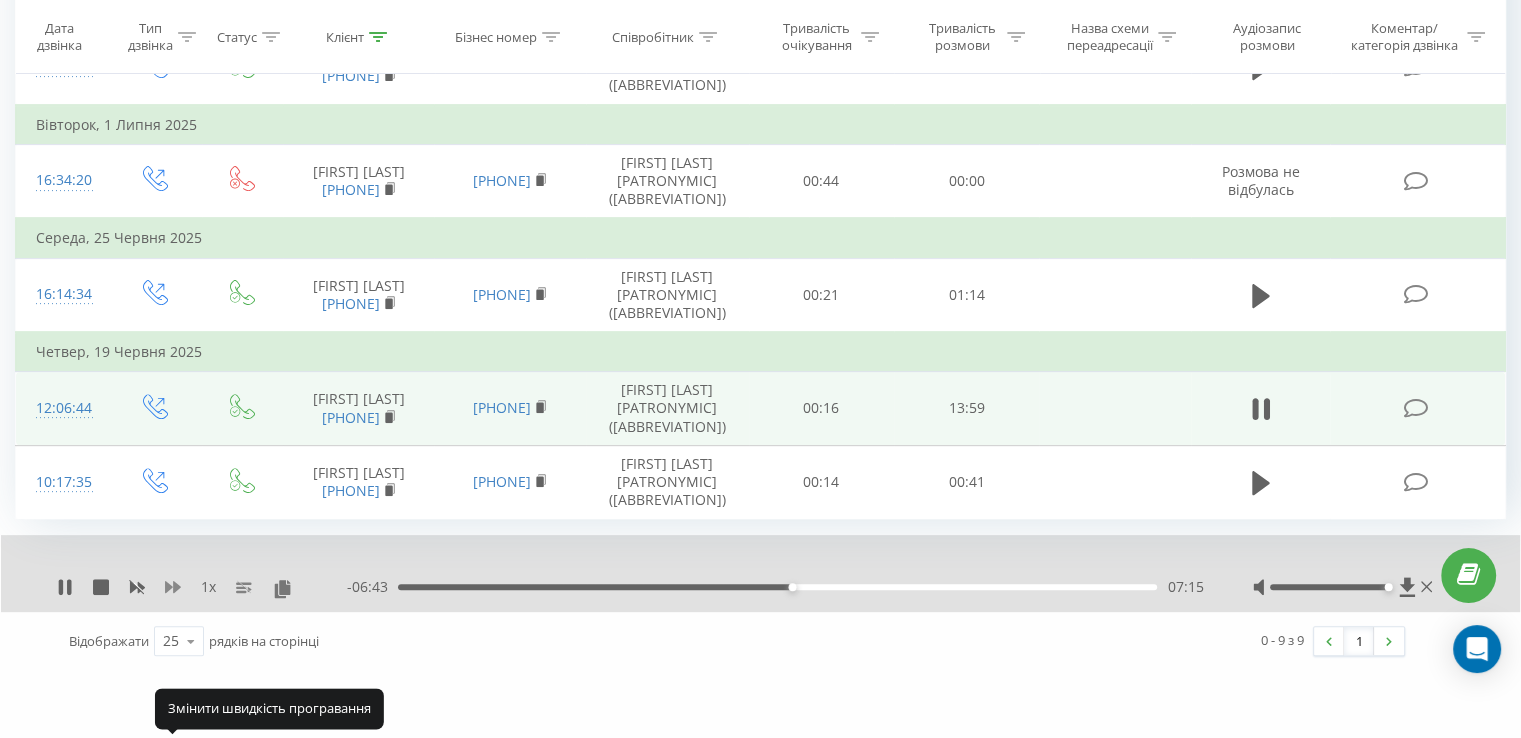 click 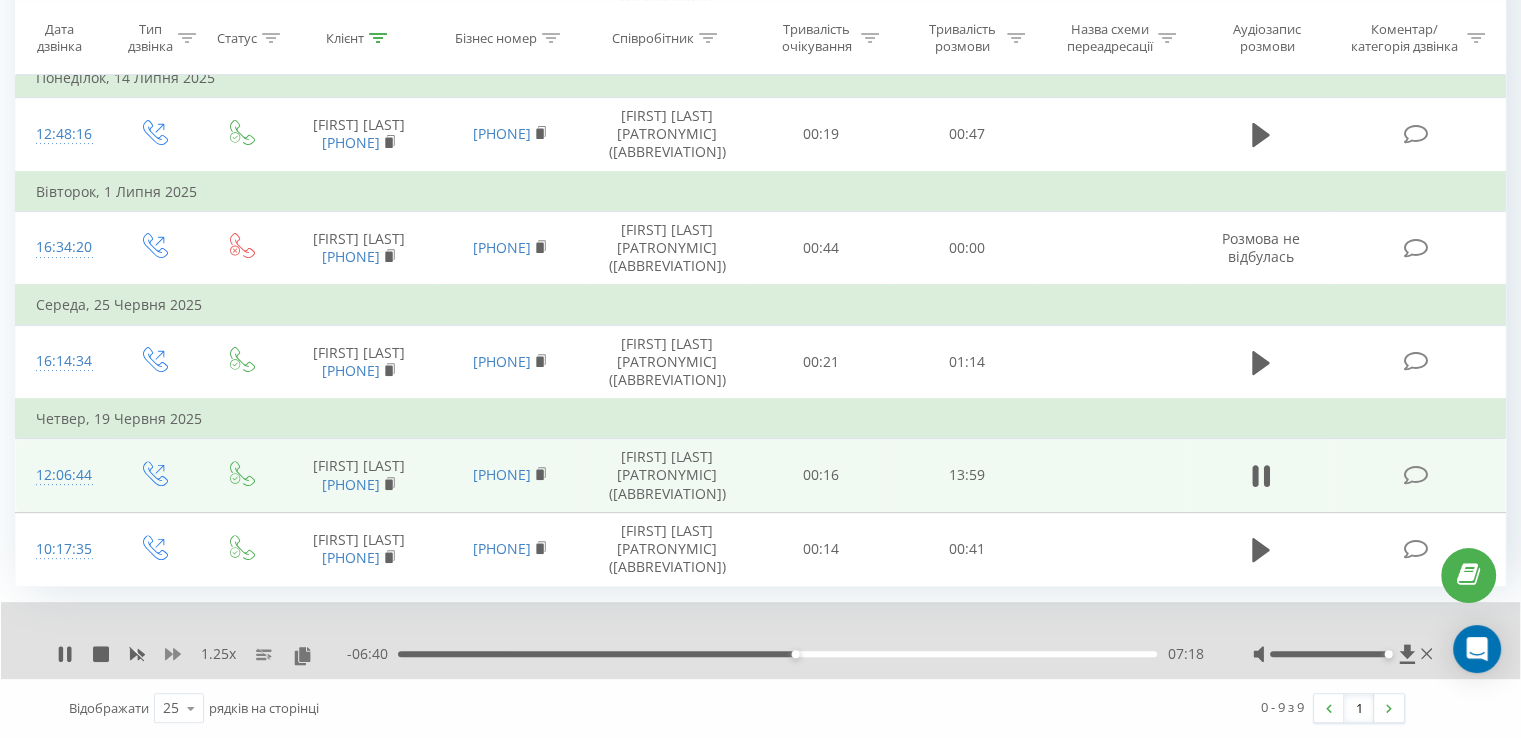 click 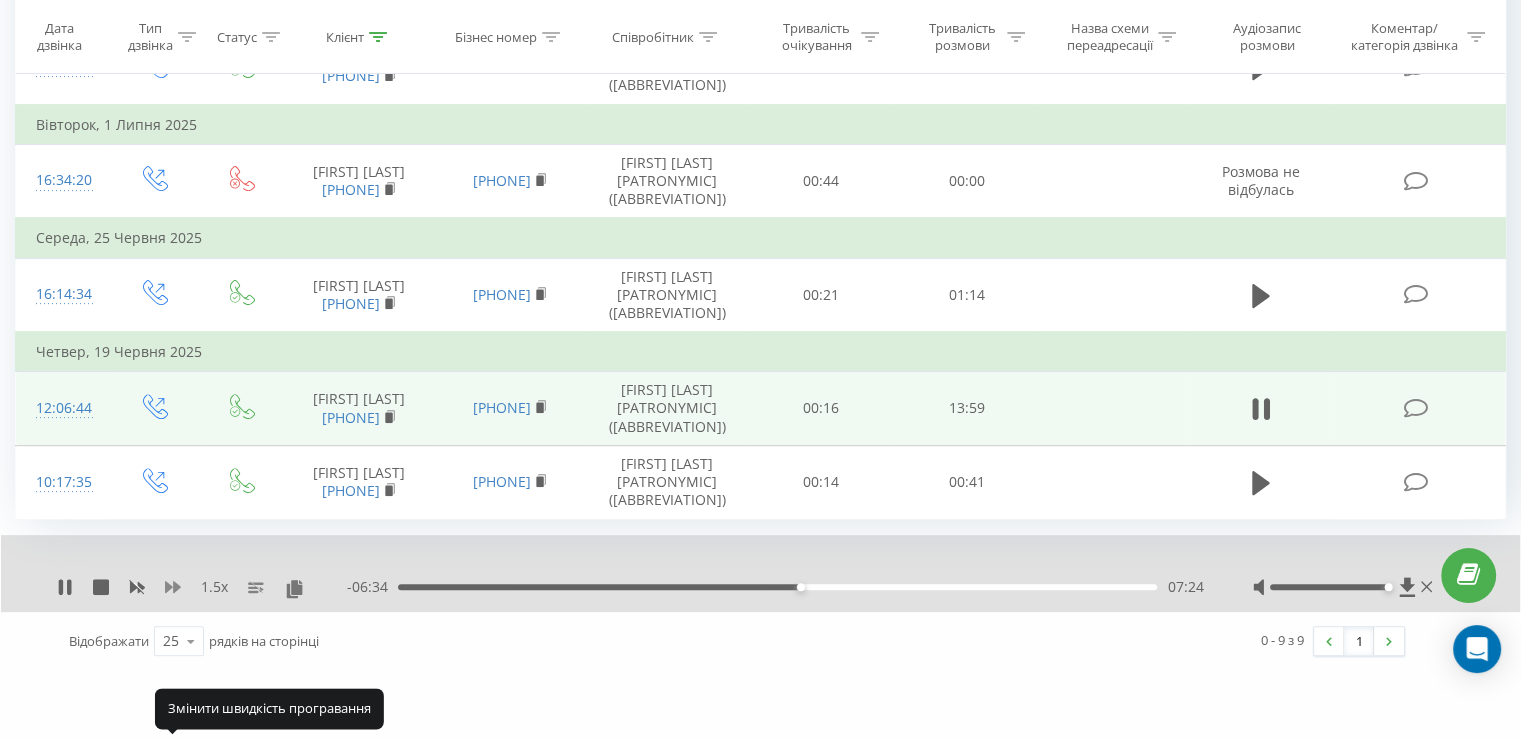 click 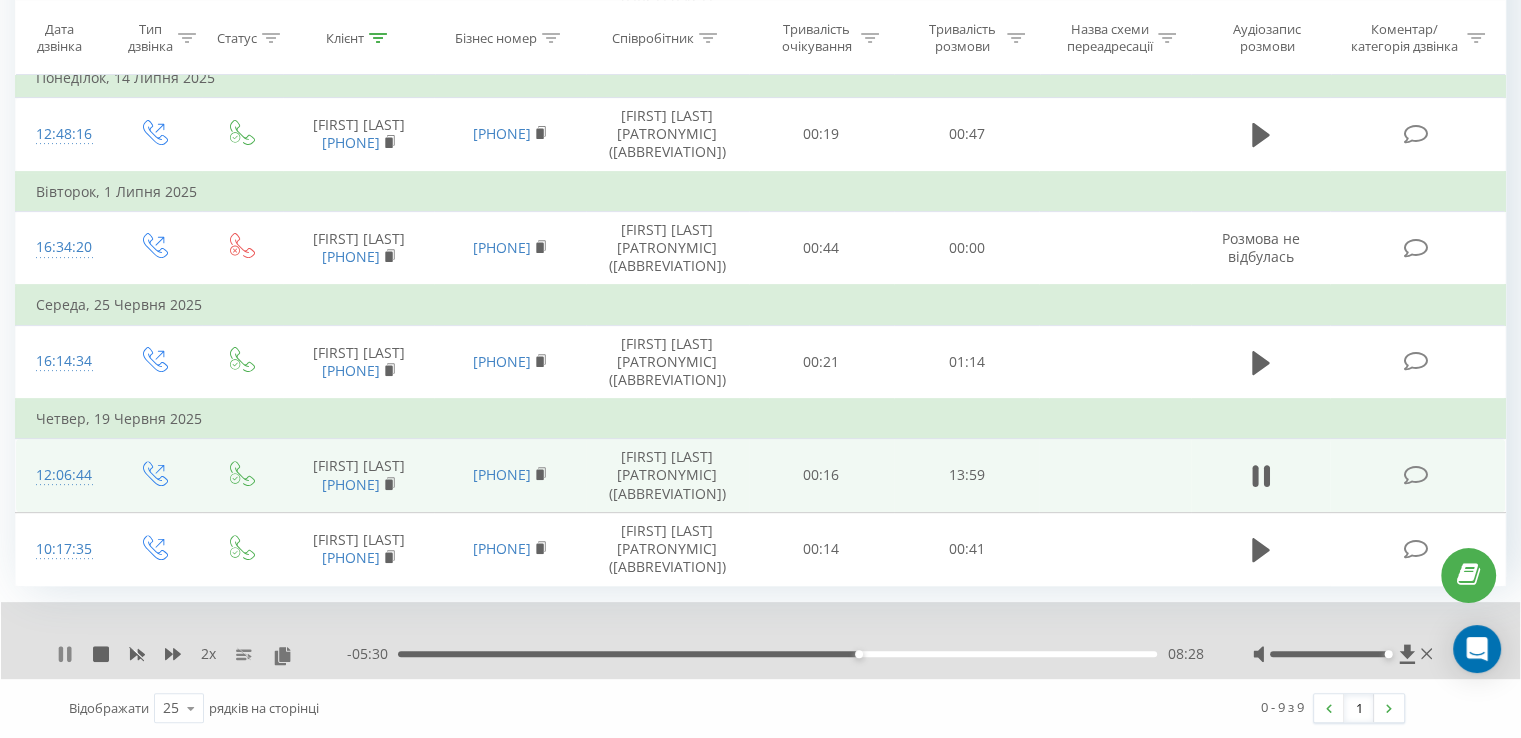 click 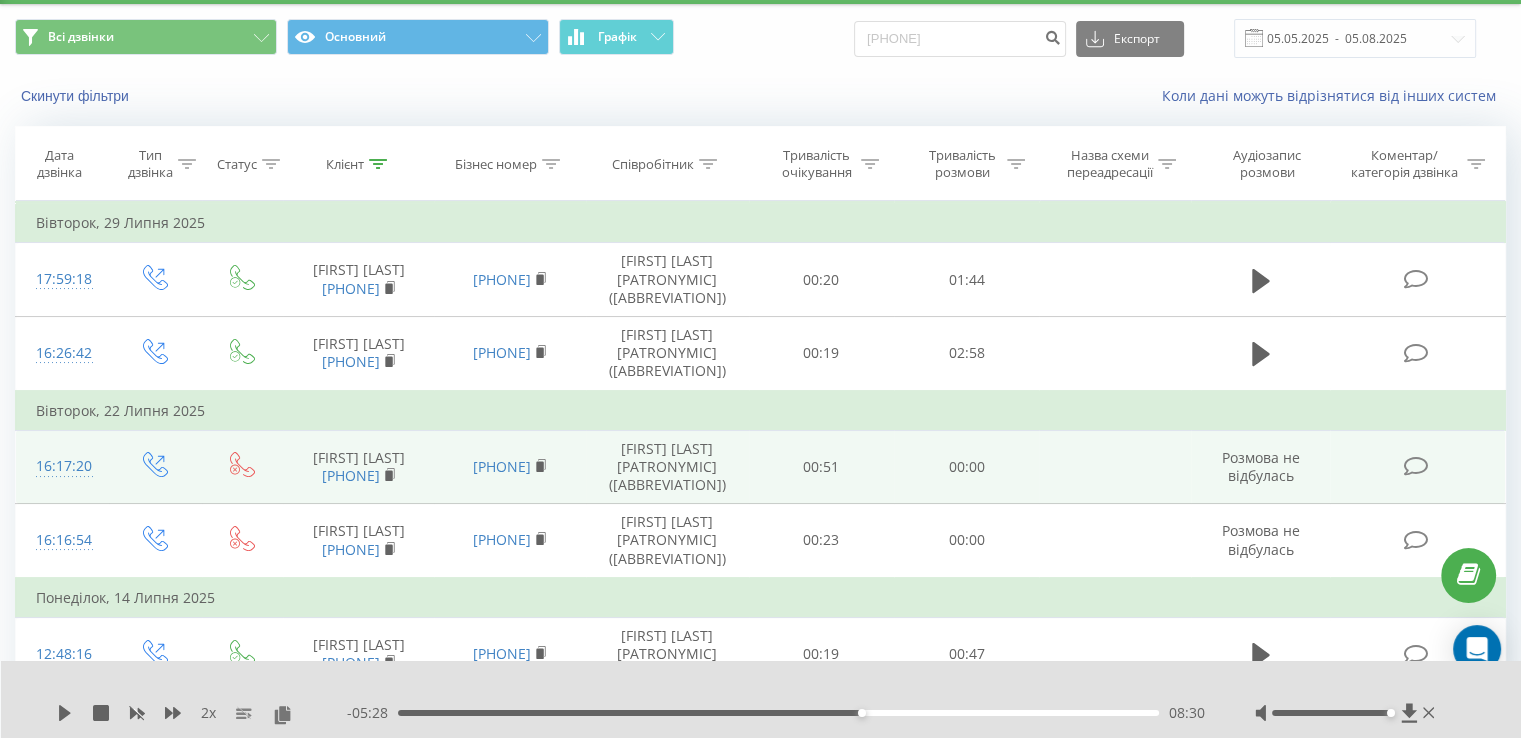 scroll, scrollTop: 0, scrollLeft: 0, axis: both 